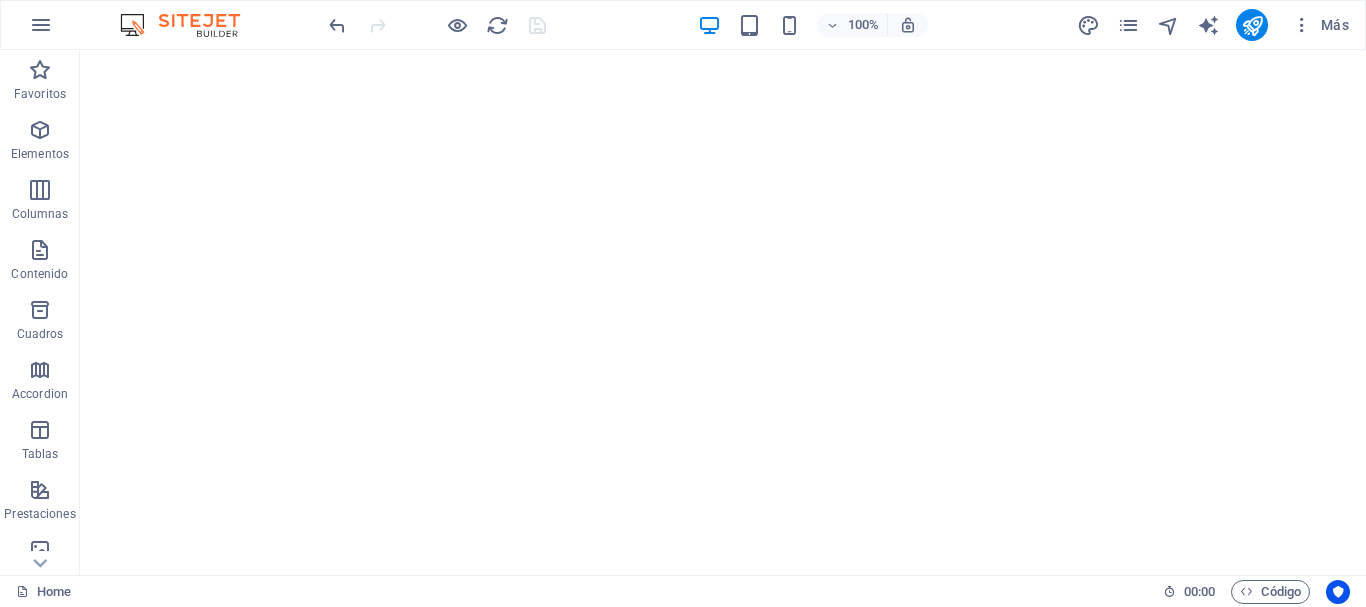 scroll, scrollTop: 0, scrollLeft: 0, axis: both 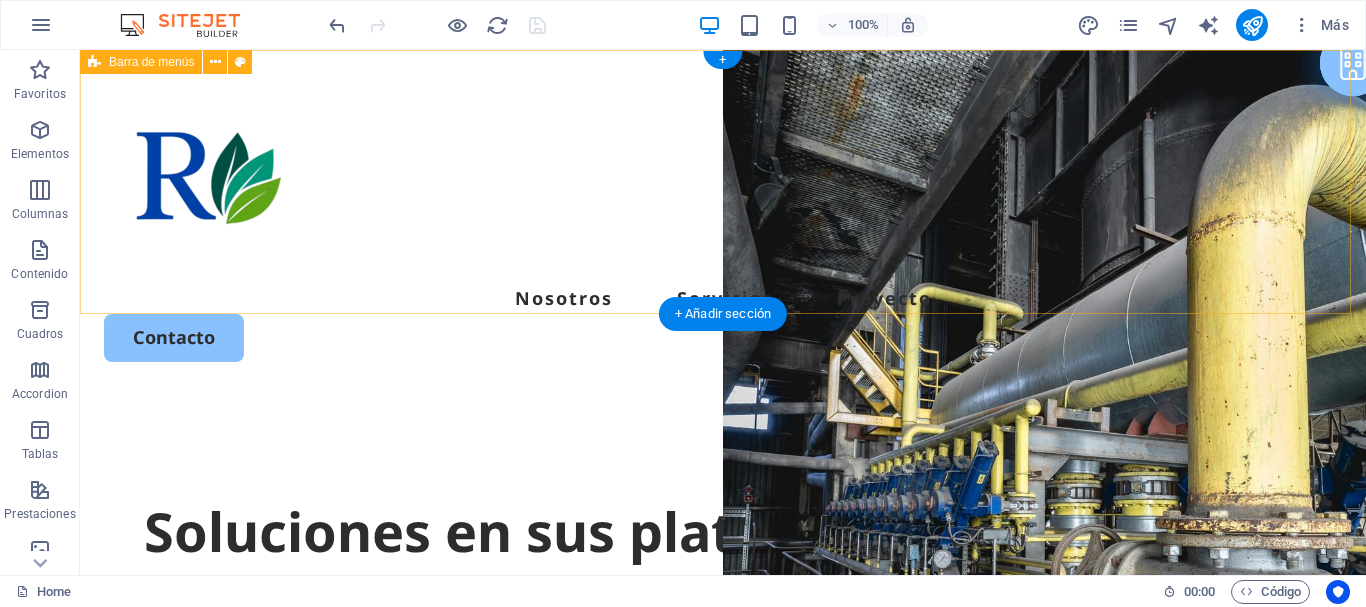 click on "Nosotros Servicios Proyecto Contacto" at bounding box center (723, 222) 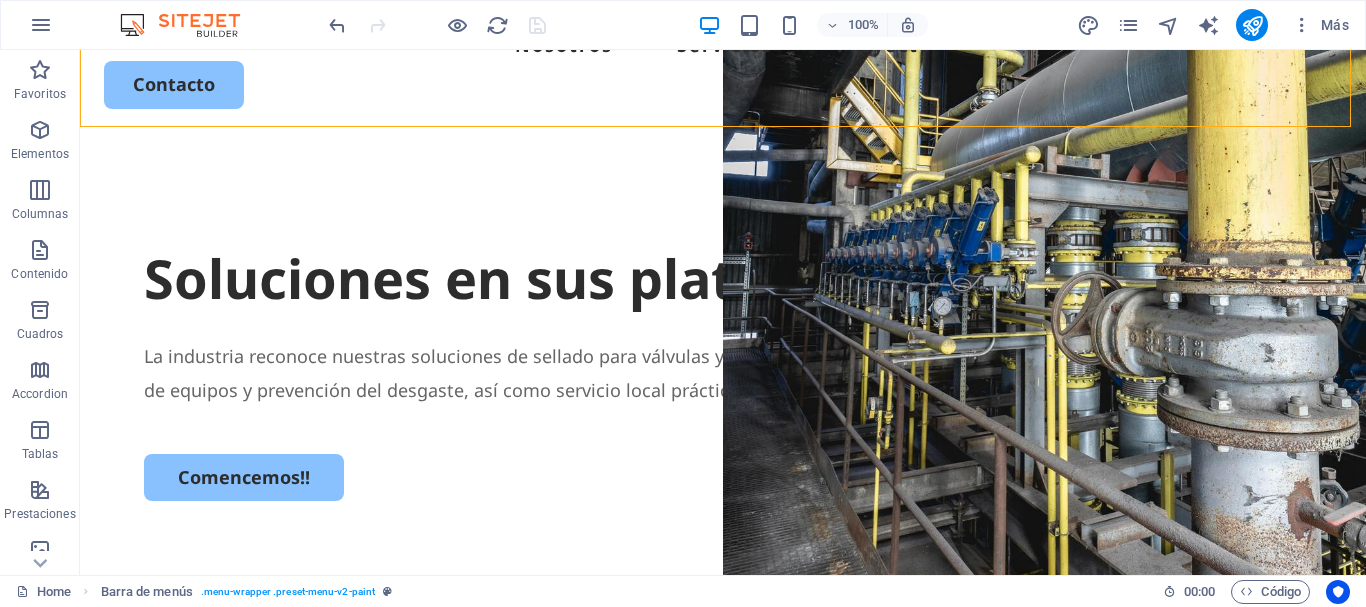 scroll, scrollTop: 320, scrollLeft: 0, axis: vertical 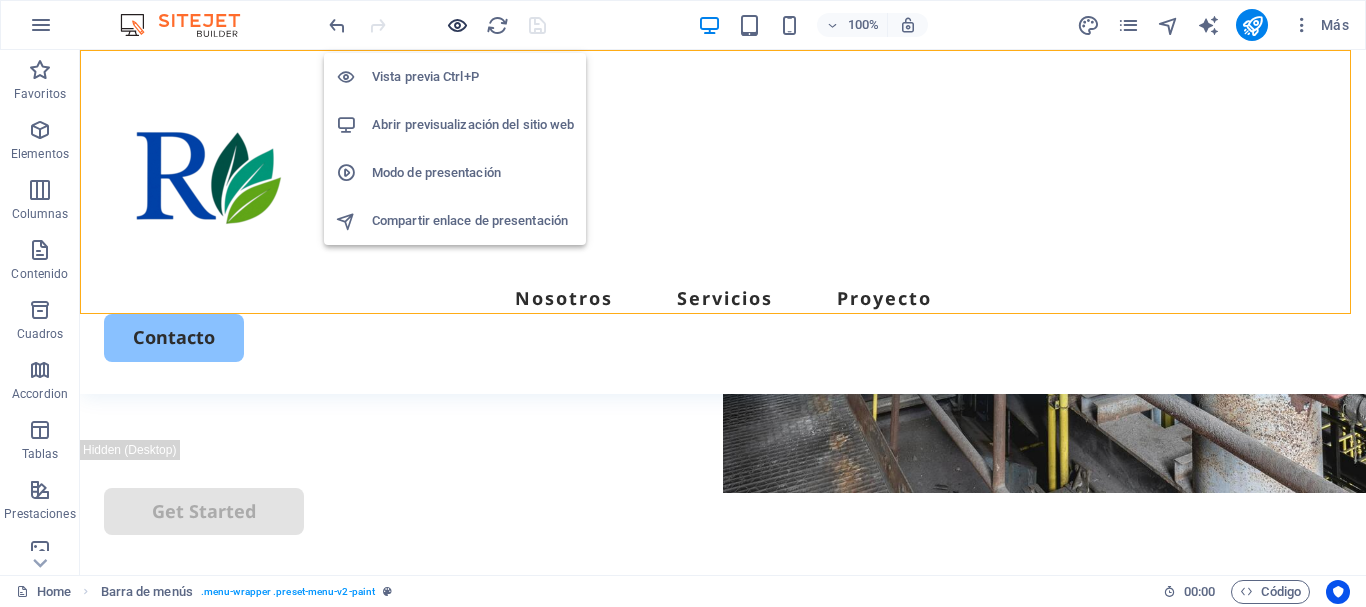 click at bounding box center [457, 25] 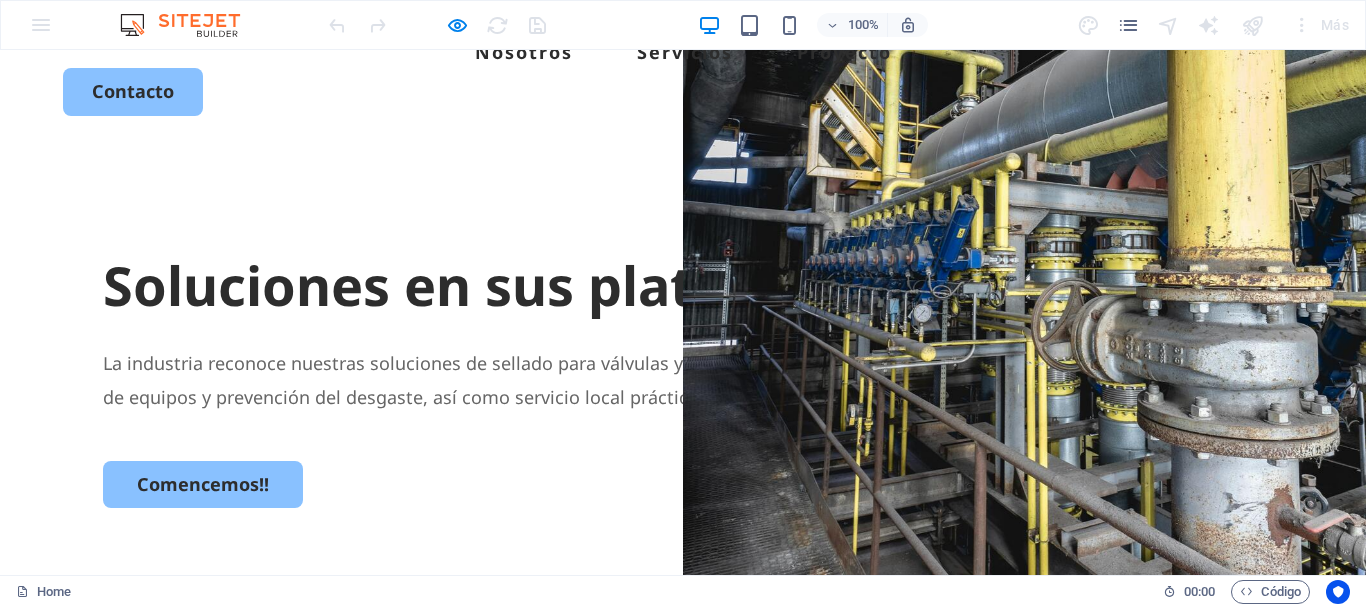 scroll, scrollTop: 240, scrollLeft: 0, axis: vertical 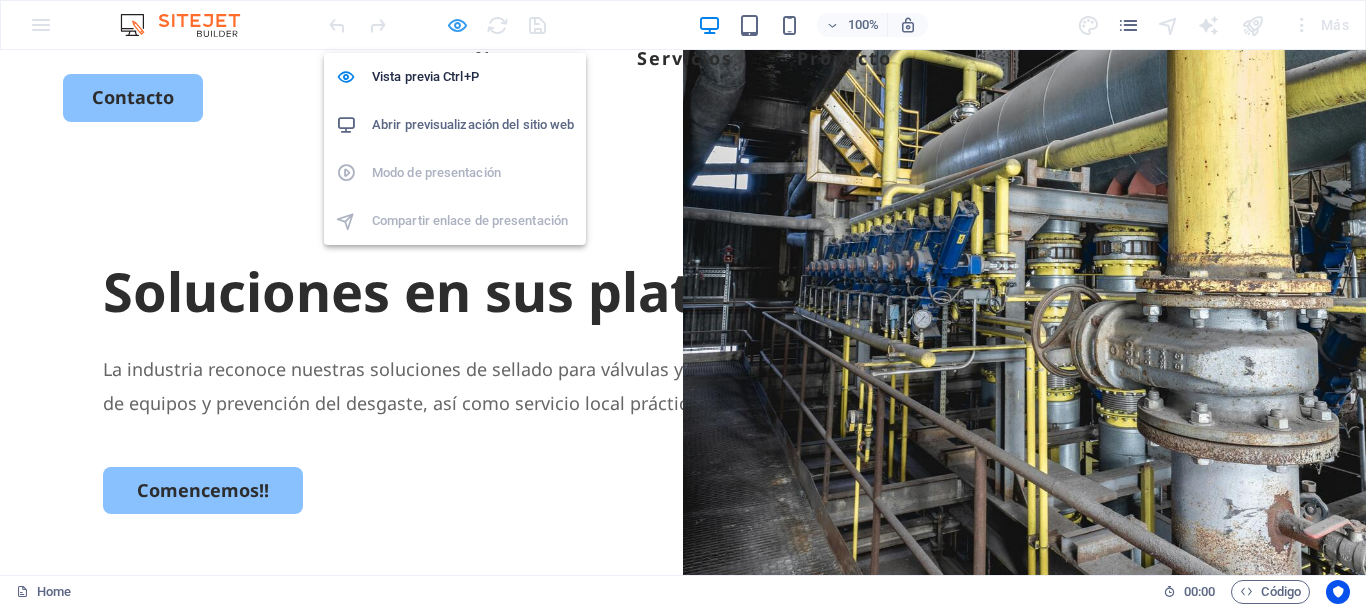 click at bounding box center [457, 25] 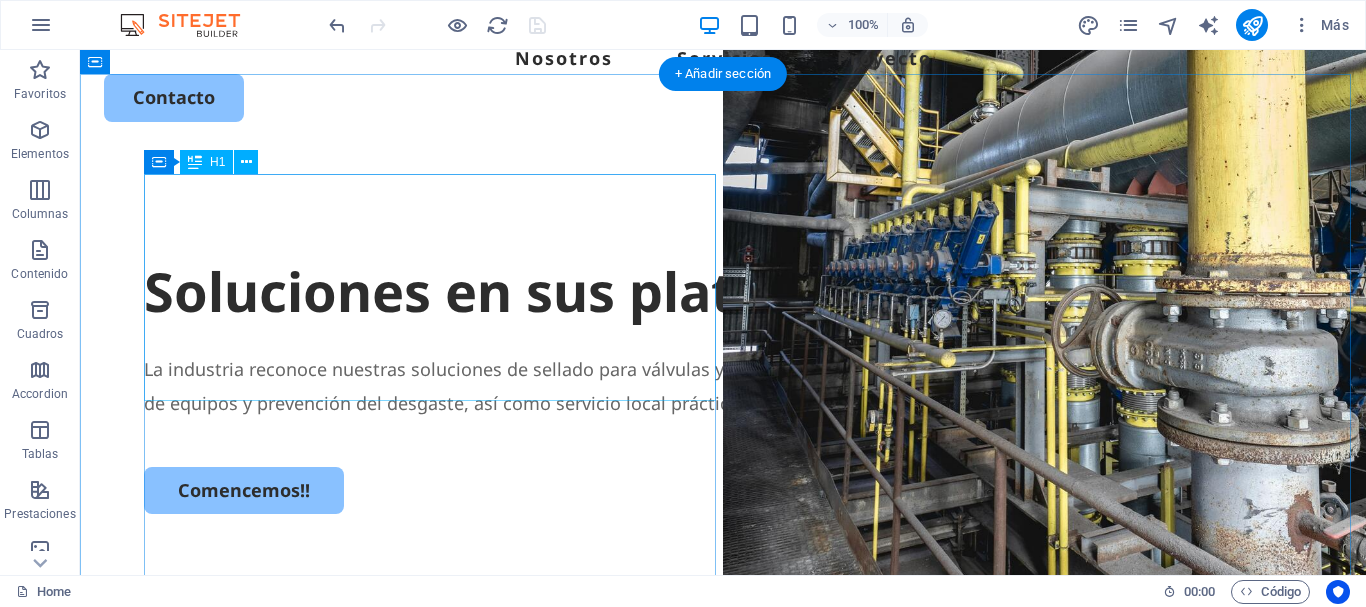 click on "Soluciones en sus plataformas de Proceso" at bounding box center (723, 292) 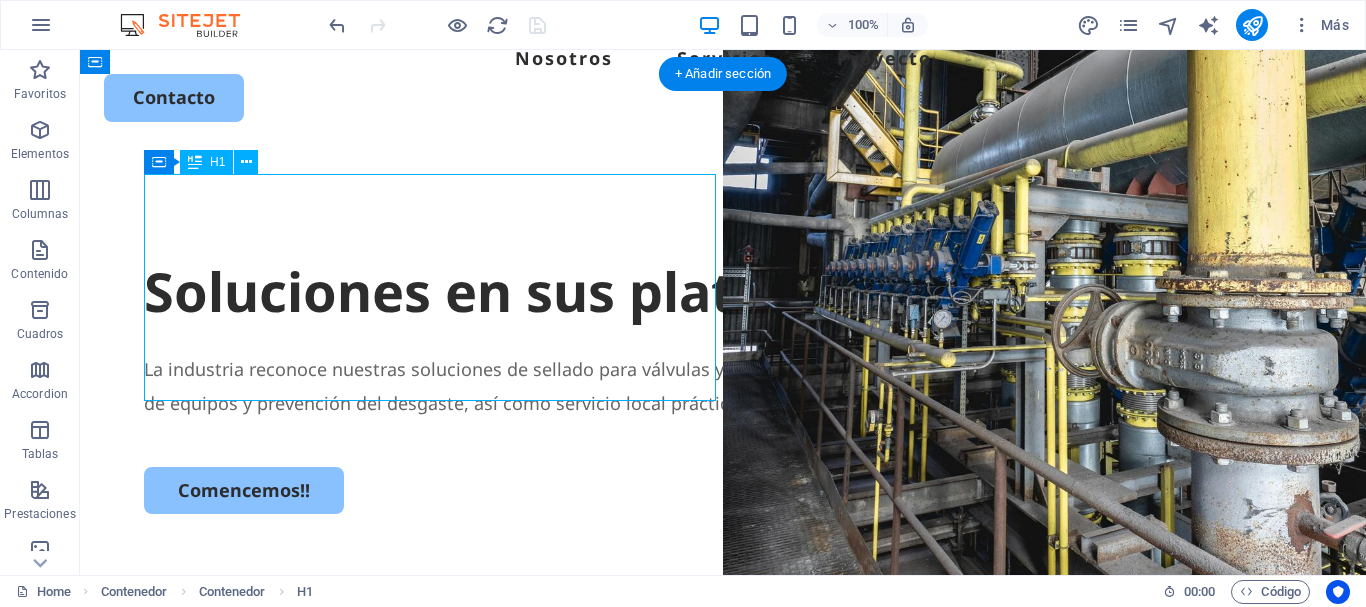 click on "Soluciones en sus plataformas de Proceso" at bounding box center (723, 292) 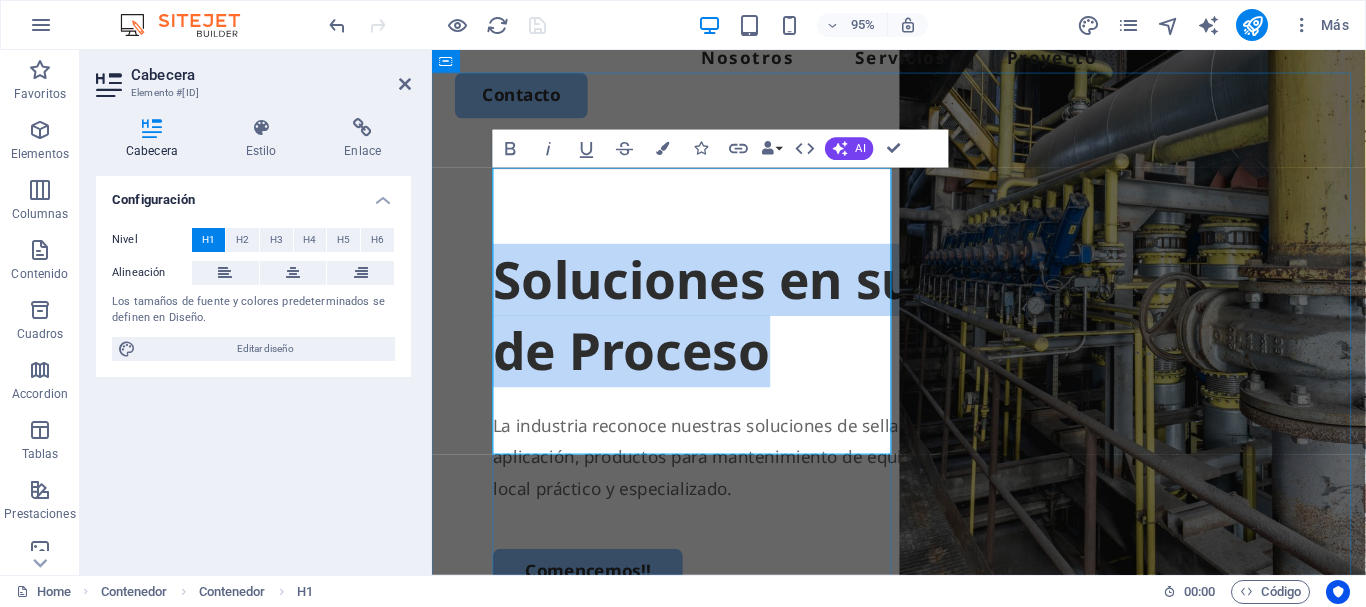 click on "Soluciones en sus plataformas de Proceso" at bounding box center (923, 329) 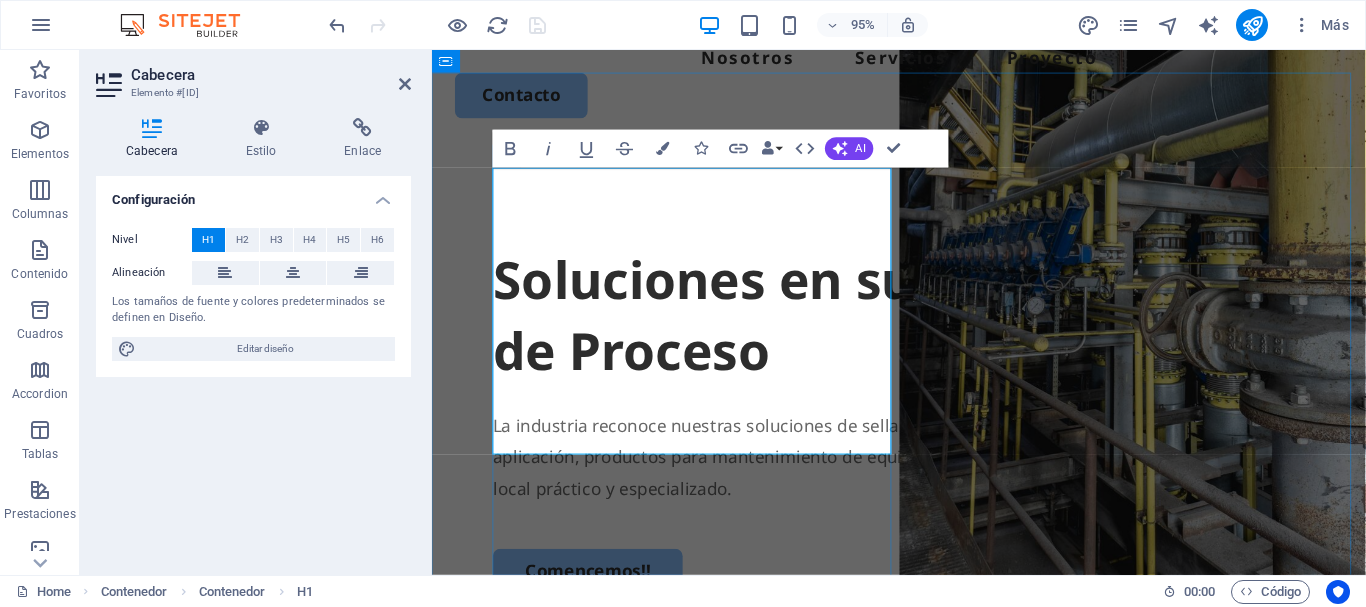 click on "Soluciones en sus plataformas de Proceso" at bounding box center [923, 329] 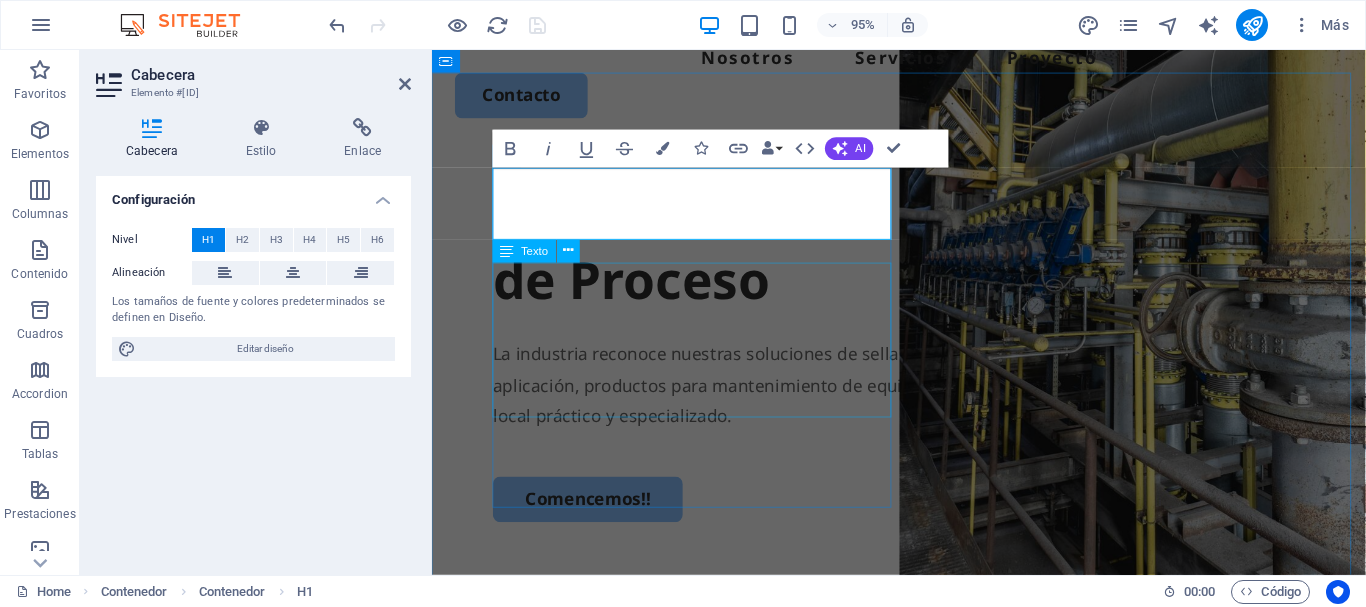 type 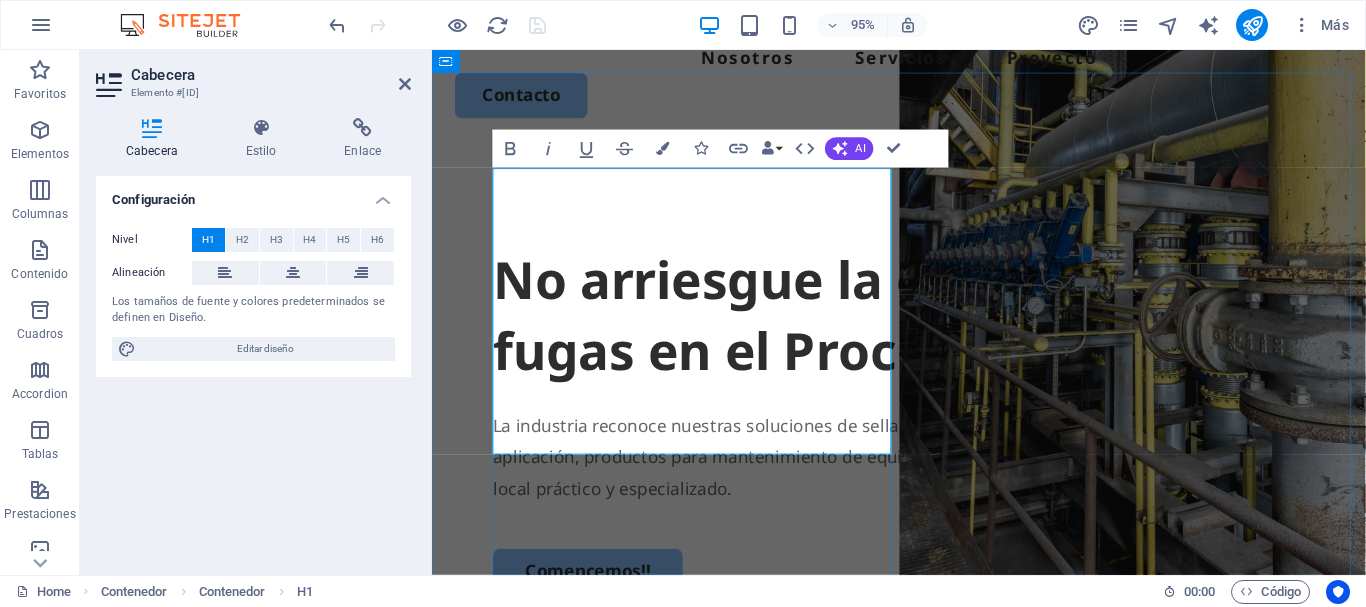 click on "No arriesgue la operación por fugas en el Proceso" at bounding box center (923, 329) 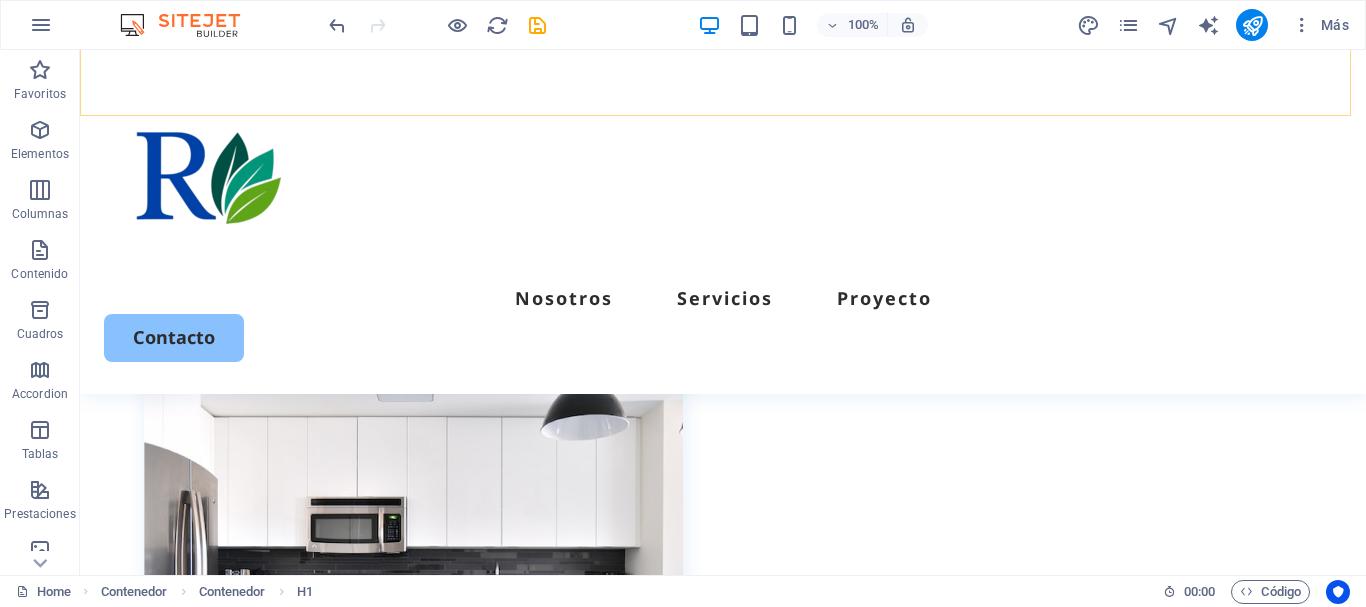 scroll, scrollTop: 700, scrollLeft: 0, axis: vertical 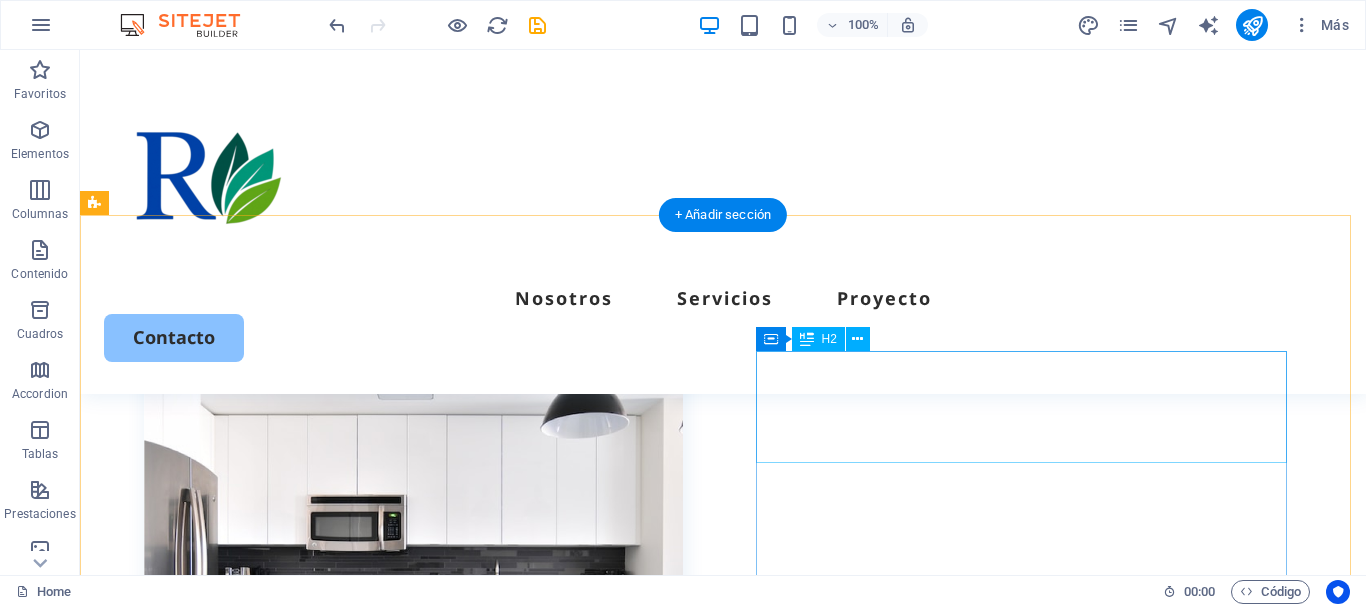 click on "Professional Painting Services Available Now!" at bounding box center (413, 950) 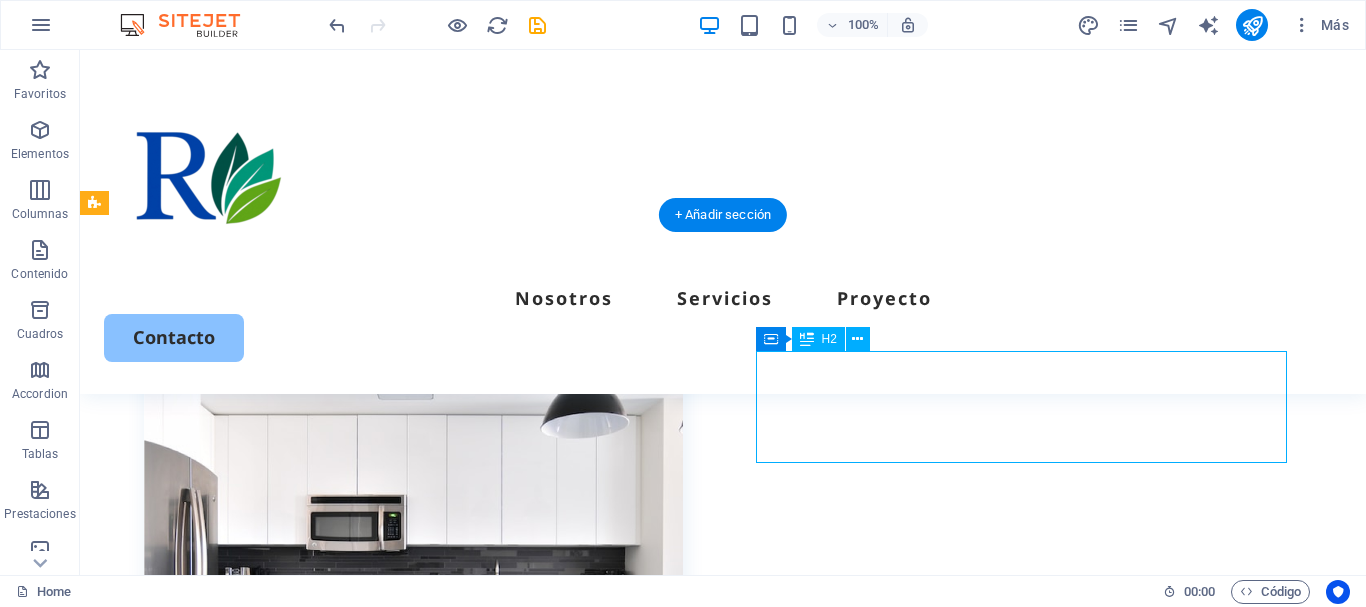click on "Professional Painting Services Available Now!" at bounding box center (413, 950) 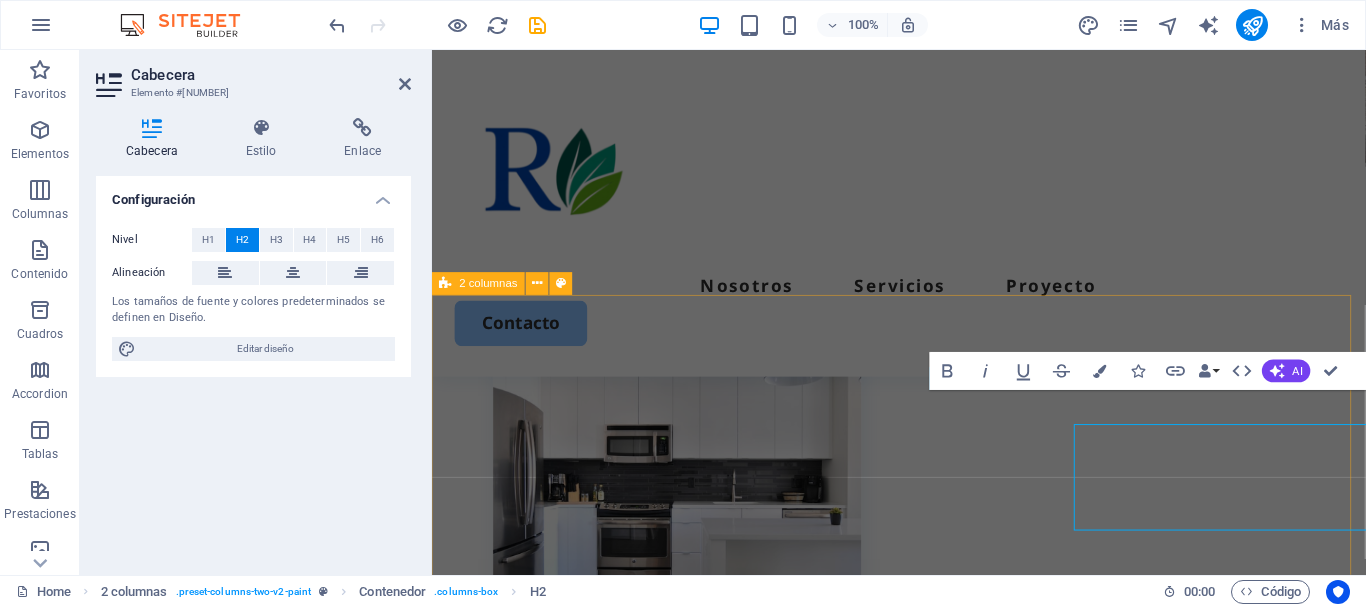 scroll, scrollTop: 607, scrollLeft: 0, axis: vertical 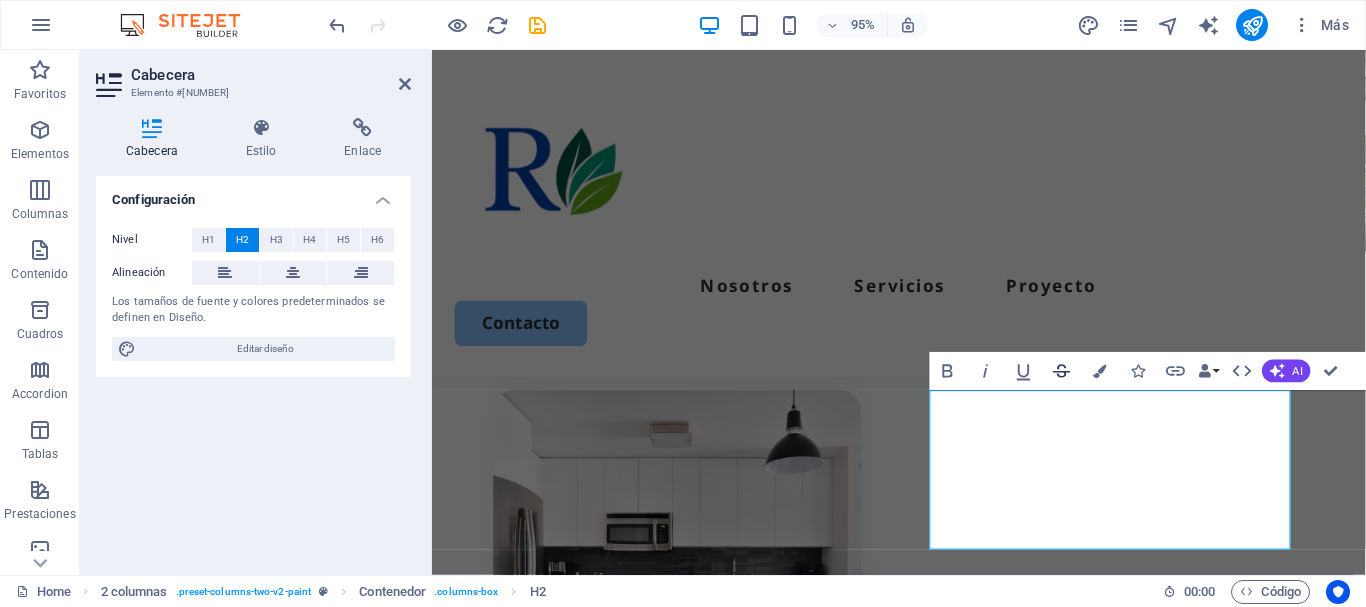 type 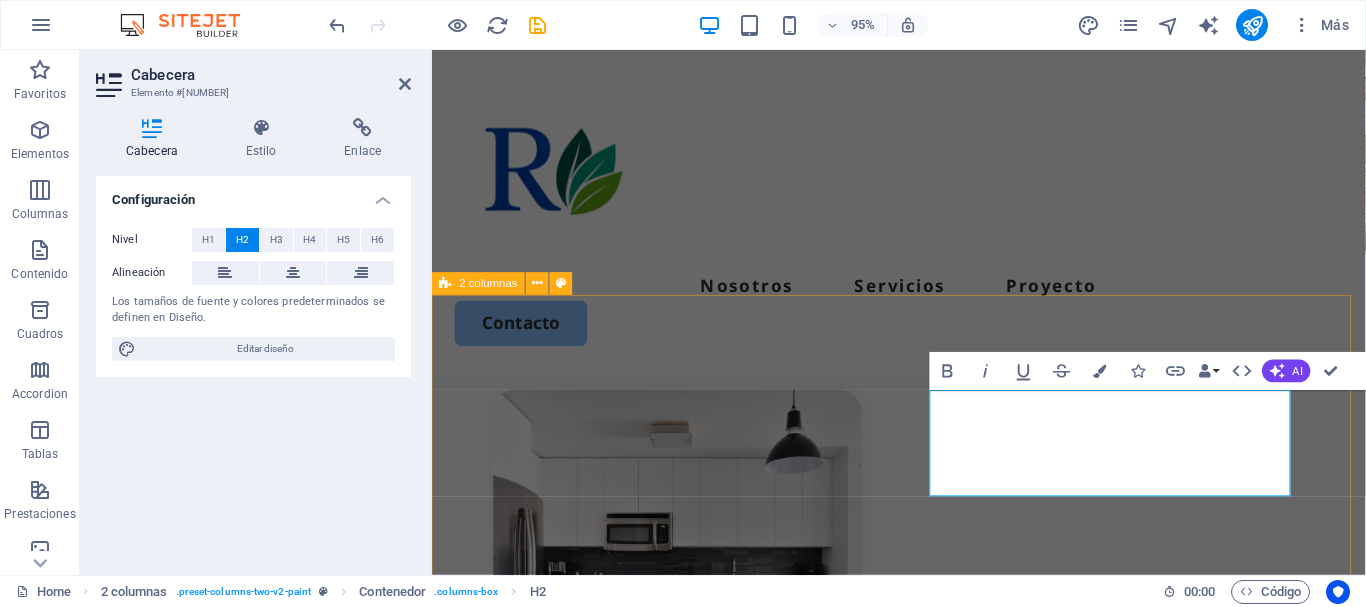 click on "Revestimientos técnicos Lorem ipsum dolor sit amet, consectetur adipiscing elit, sed do eiusmod tempor incididunt ut labore et dolore magna aliqua. Ut enim ad minim veniam. Lorem ipsum dolor sit amet, consectetur adipiscing elit, sed do eiusmod tempor incididunt ut labore et dolore magna aliqua. Lorem ipsum dolor sit amet, consectetur adipiscing elit, sed do eiusmod tempor incididunt ut labore et dolore magna aliqua. Ut enim ad minim veniam." at bounding box center [923, 884] 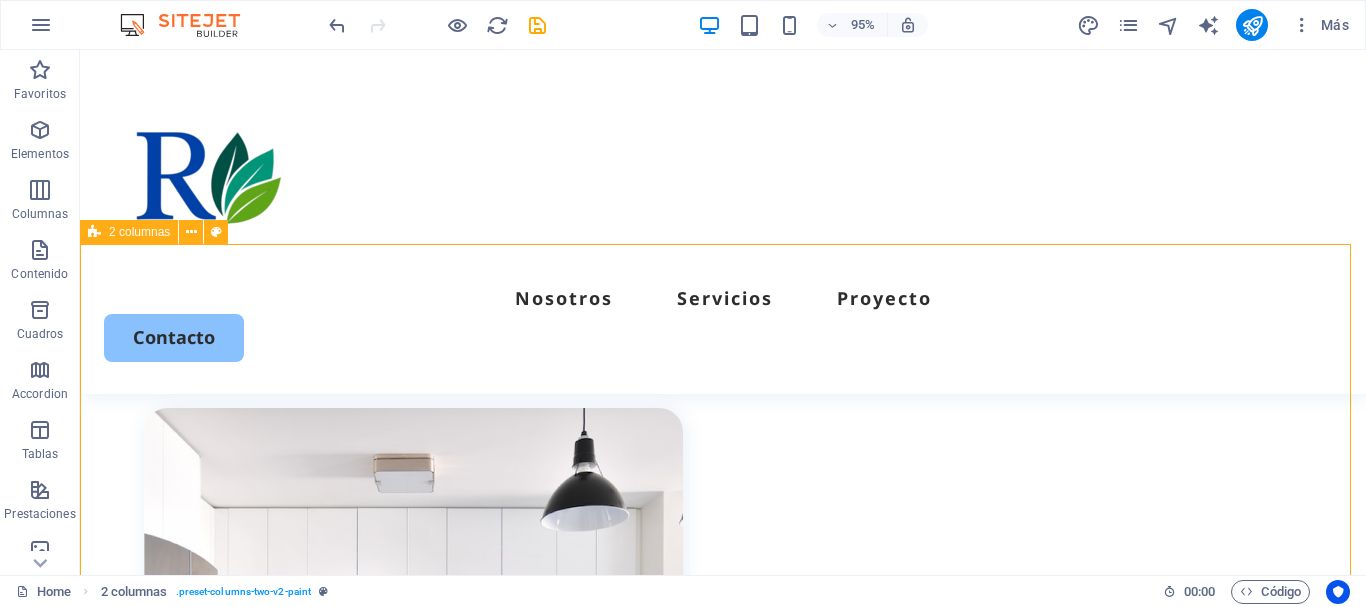 scroll, scrollTop: 671, scrollLeft: 0, axis: vertical 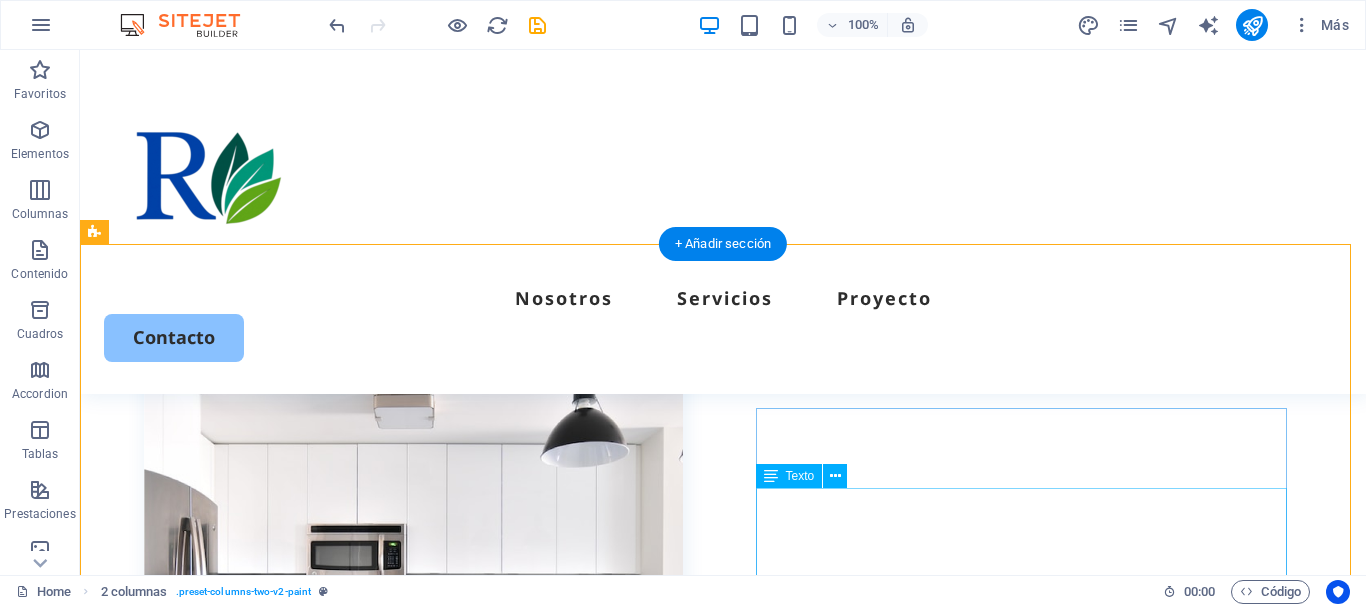 click on "Lorem ipsum dolor sit amet, consectetur adipiscing elit, sed do eiusmod tempor incididunt ut labore et dolore magna aliqua. Ut enim ad minim veniam." at bounding box center (413, 1051) 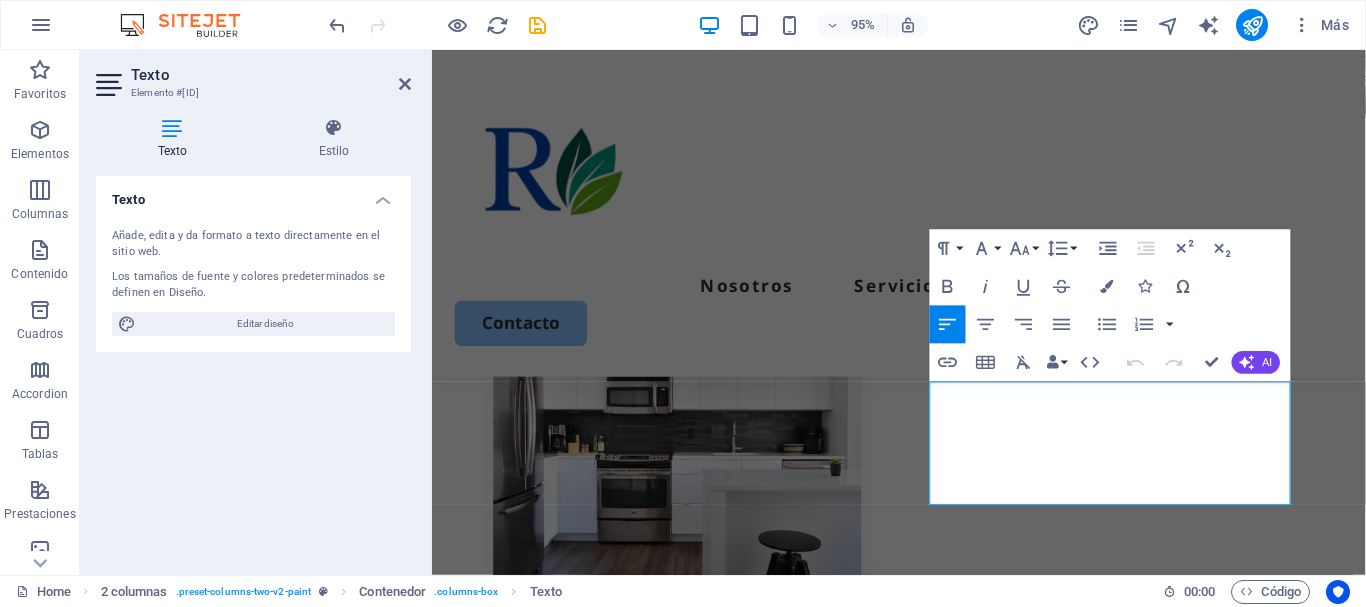 scroll, scrollTop: 755, scrollLeft: 0, axis: vertical 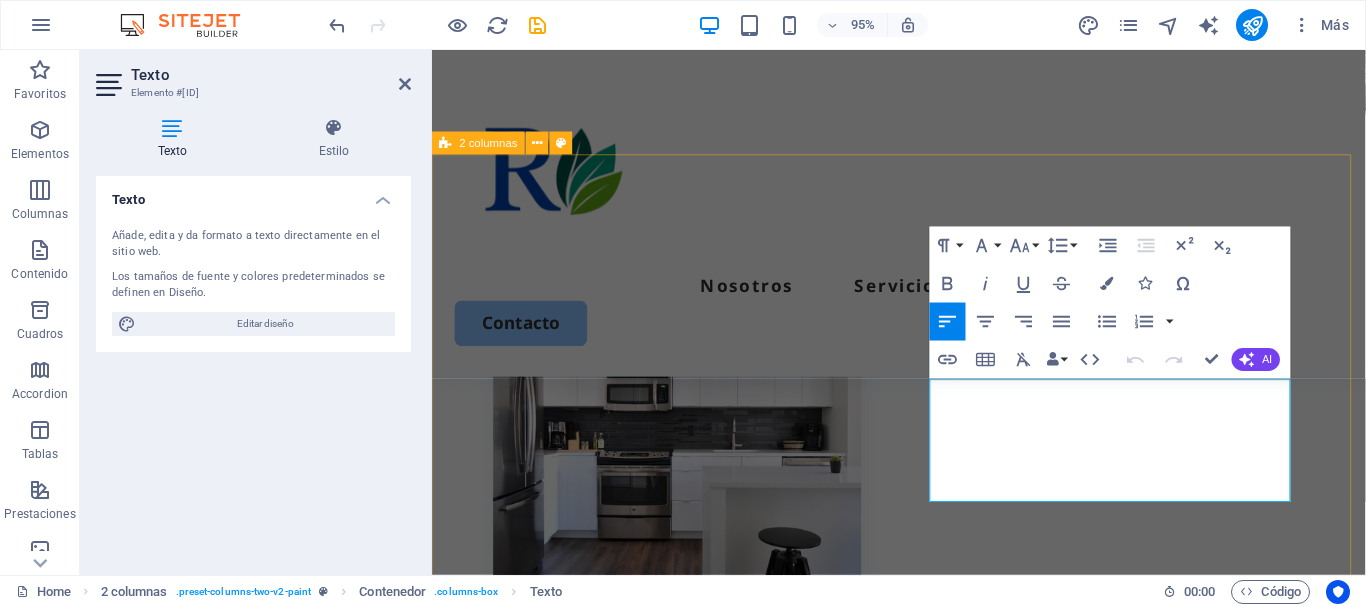 drag, startPoint x: 1190, startPoint y: 504, endPoint x: 943, endPoint y: 406, distance: 265.73108 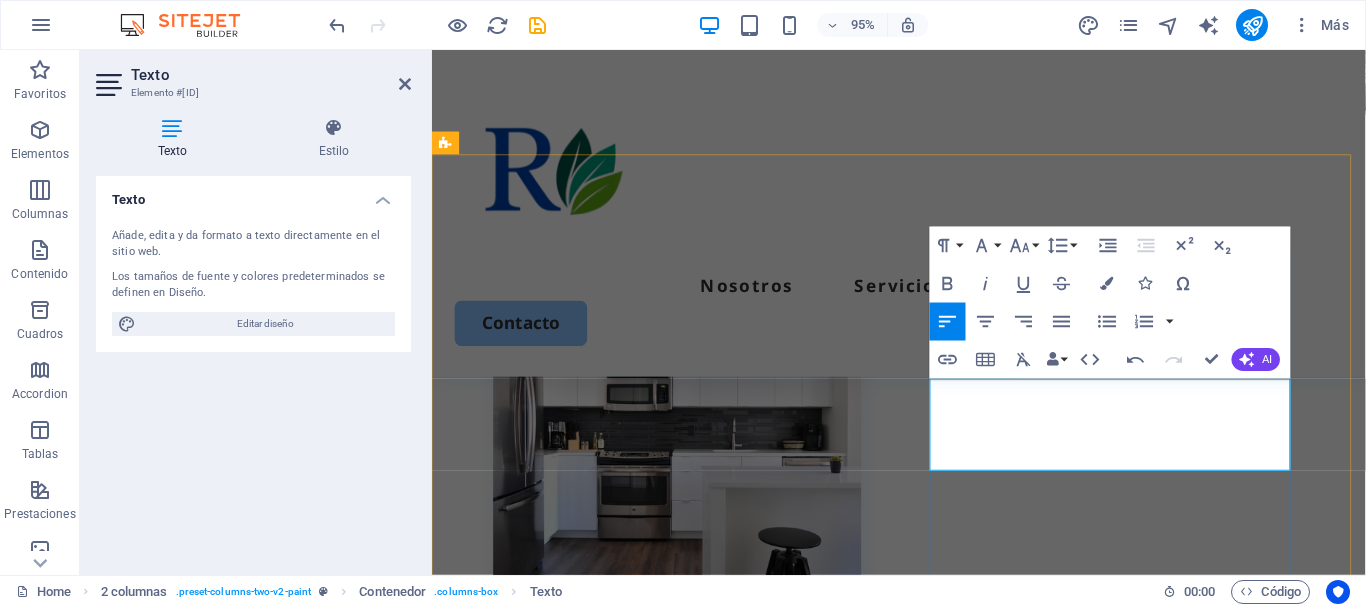 click on "Soluciones para la corrosión, protección contra el desgaste, resistencia a productos químicos" at bounding box center (690, 871) 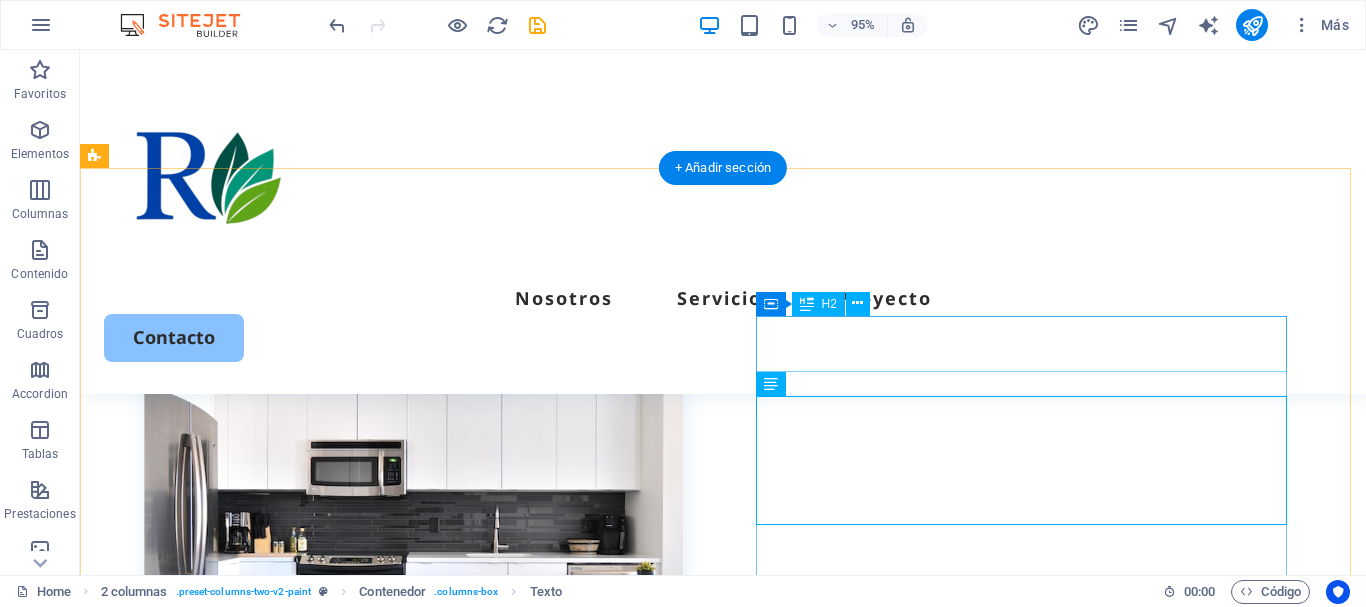 scroll, scrollTop: 747, scrollLeft: 0, axis: vertical 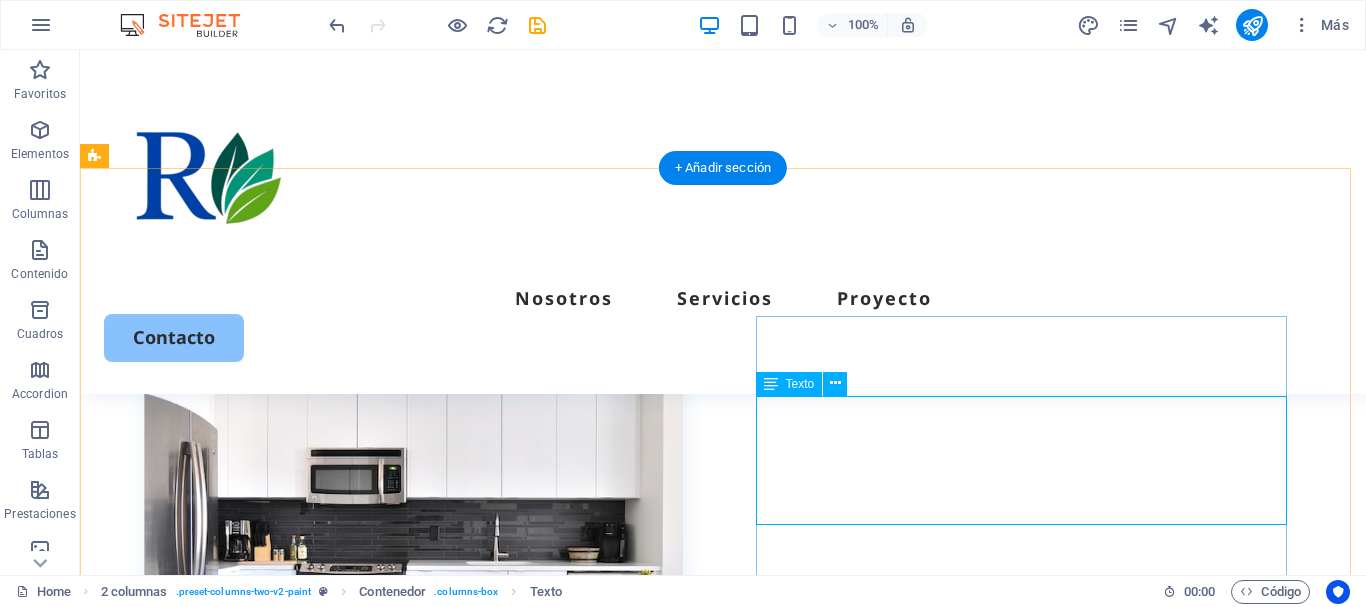click on "Soluciones para la corrosión, protección contra el desgaste, resistencia a productos químicos, alto tráfico, etc. Aplicaciones en la industria, sector alimenticio, agroindustria y hospitalario, adaptamos la oslucion que necesita." at bounding box center [413, 992] 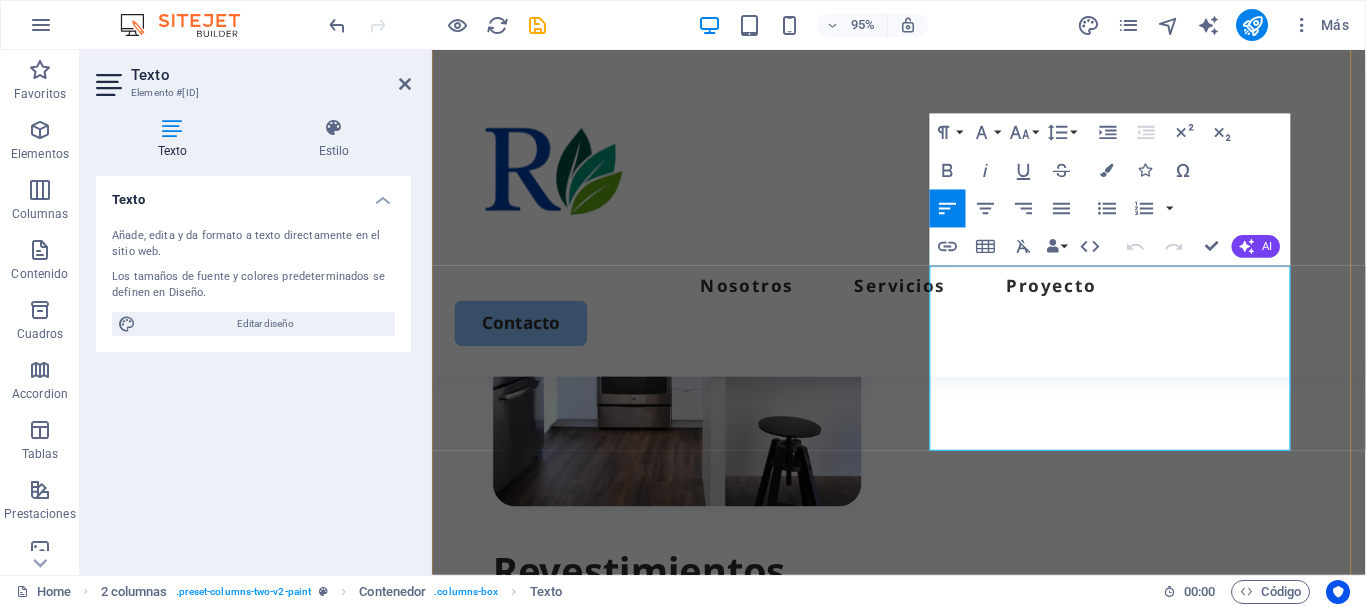 scroll, scrollTop: 874, scrollLeft: 0, axis: vertical 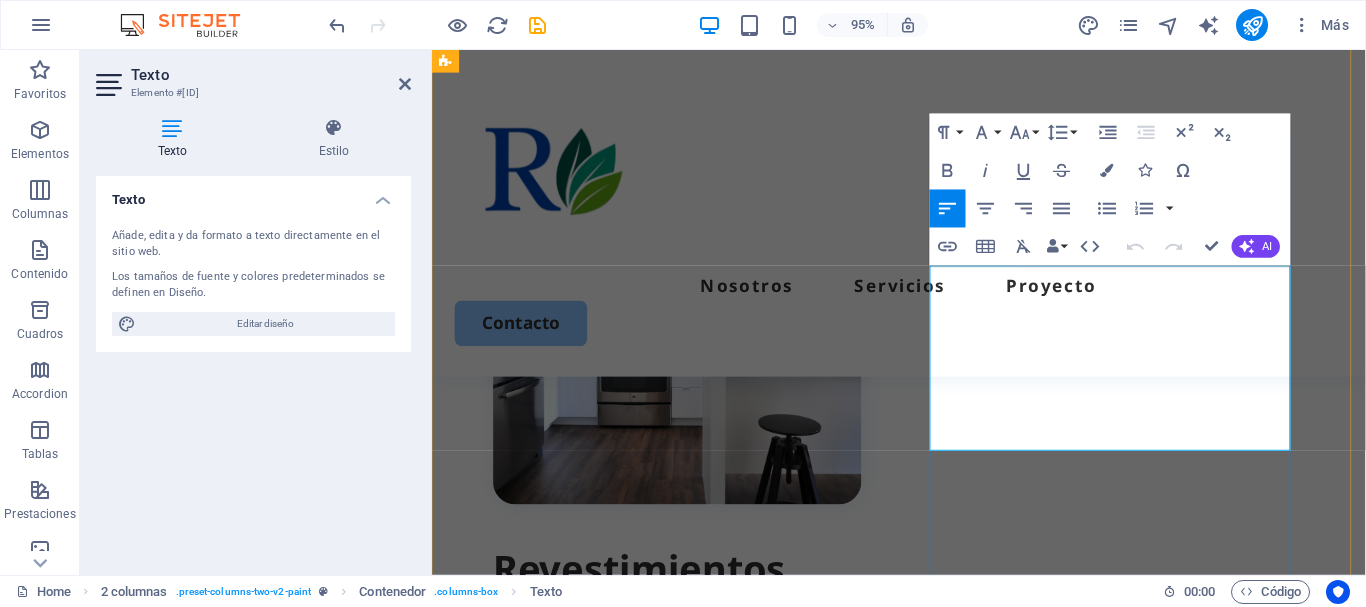 click on "Soluciones para la corrosión, protección contra el desgaste, resistencia a productos químicos, alto tráfico, etc. Aplicaciones en la industria, sector alimenticio, agroindustria y hospitalario, adaptamos la oslucion que necesita." at bounding box center [690, 801] 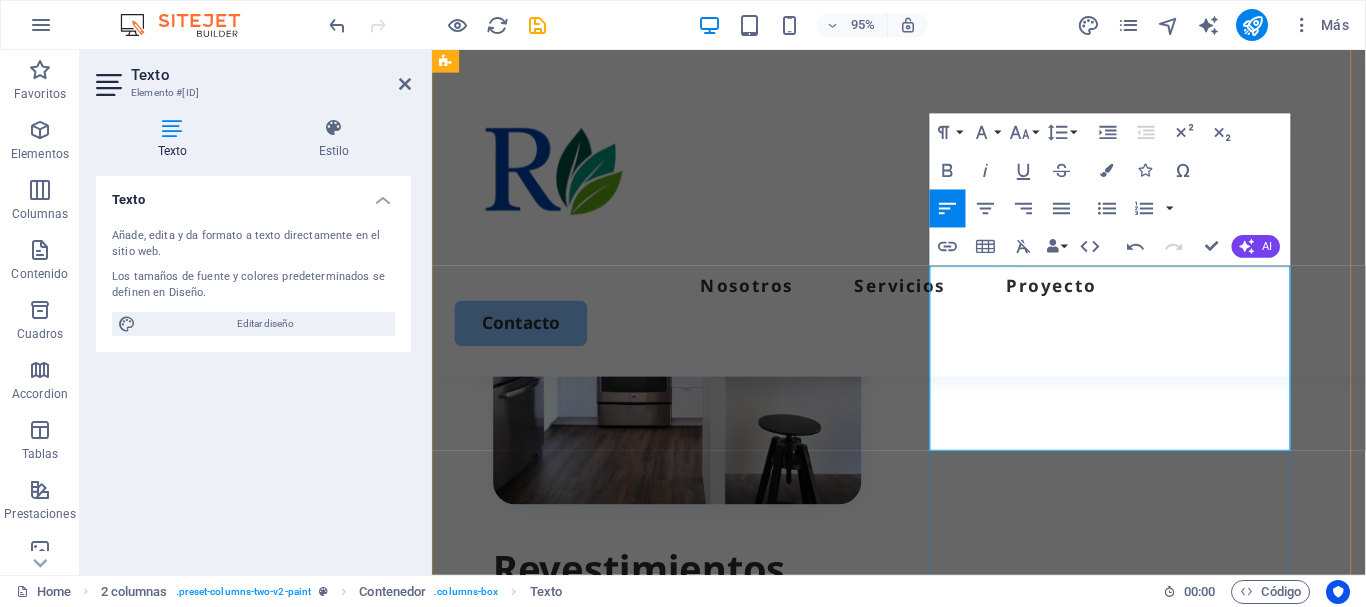 type 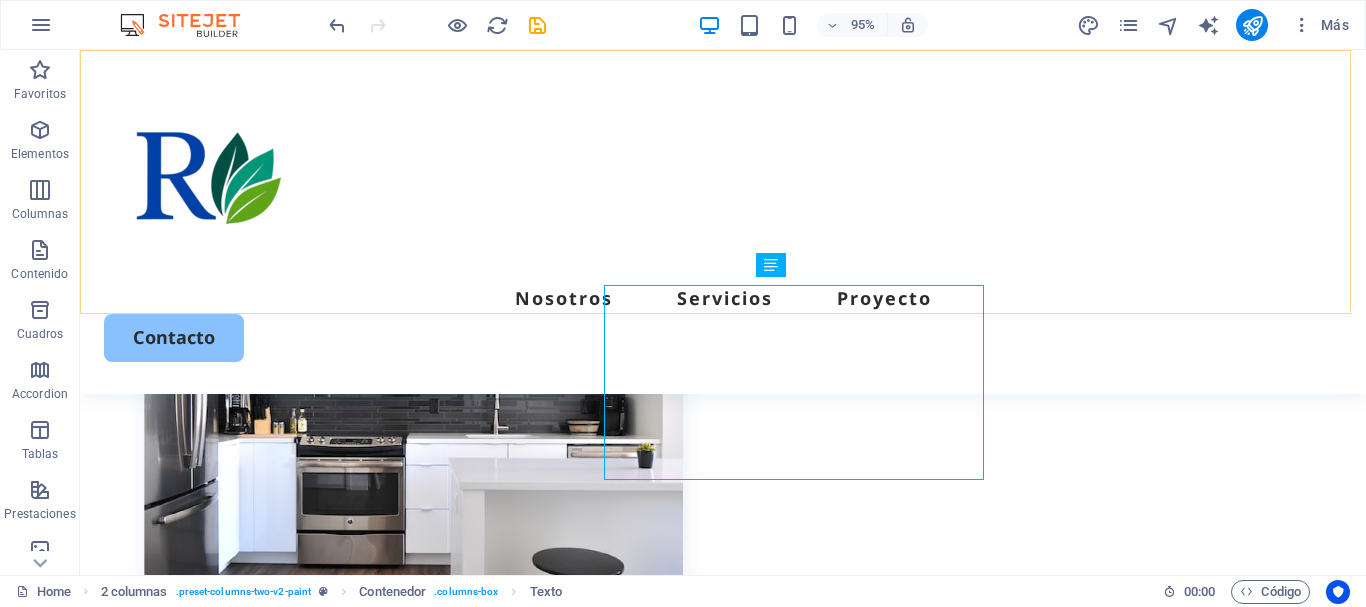 scroll, scrollTop: 866, scrollLeft: 0, axis: vertical 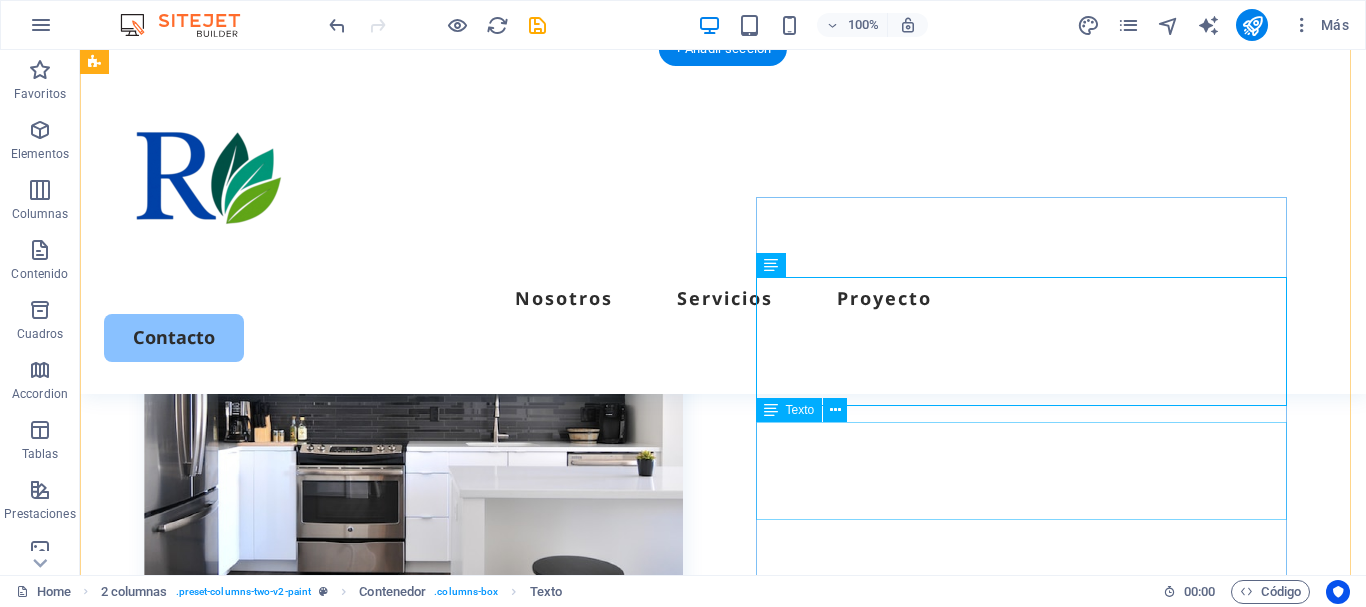 click on "Lorem ipsum dolor sit amet, consectetur adipiscing elit, sed do eiusmod tempor incididunt ut labore et dolore magna aliqua." at bounding box center (413, 1001) 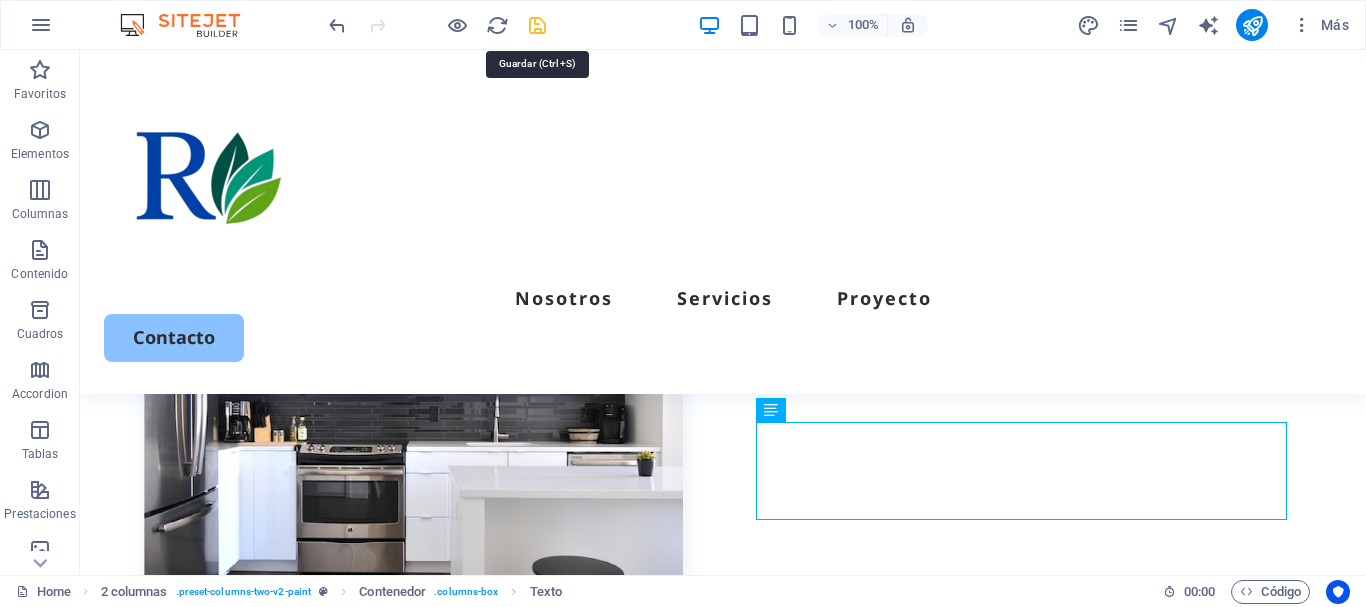 click at bounding box center (537, 25) 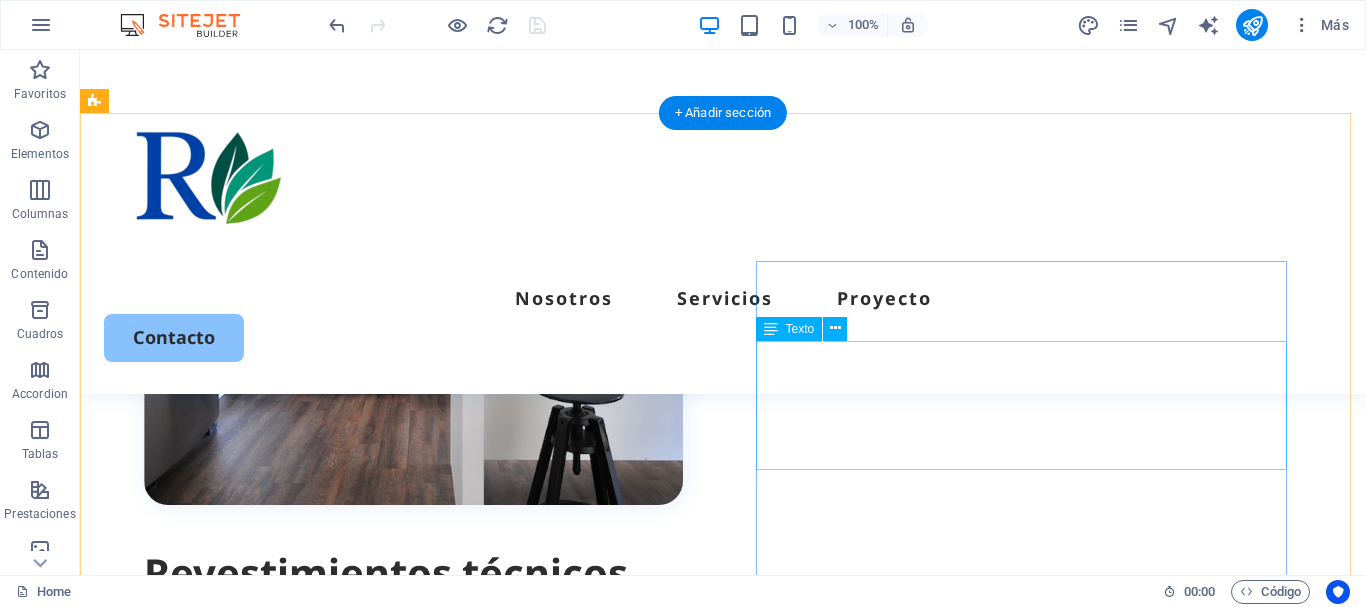 scroll, scrollTop: 802, scrollLeft: 0, axis: vertical 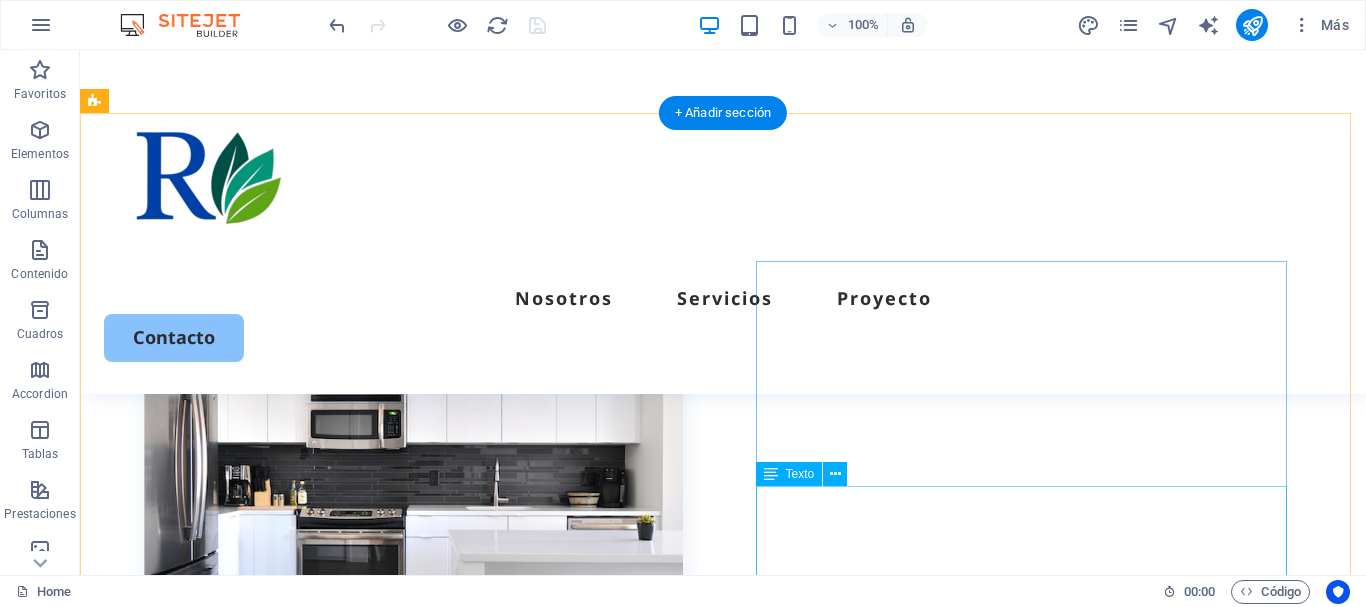 click on "Lorem ipsum dolor sit amet, consectetur adipiscing elit, sed do eiusmod tempor incididunt ut labore et dolore magna aliqua." at bounding box center (413, 1065) 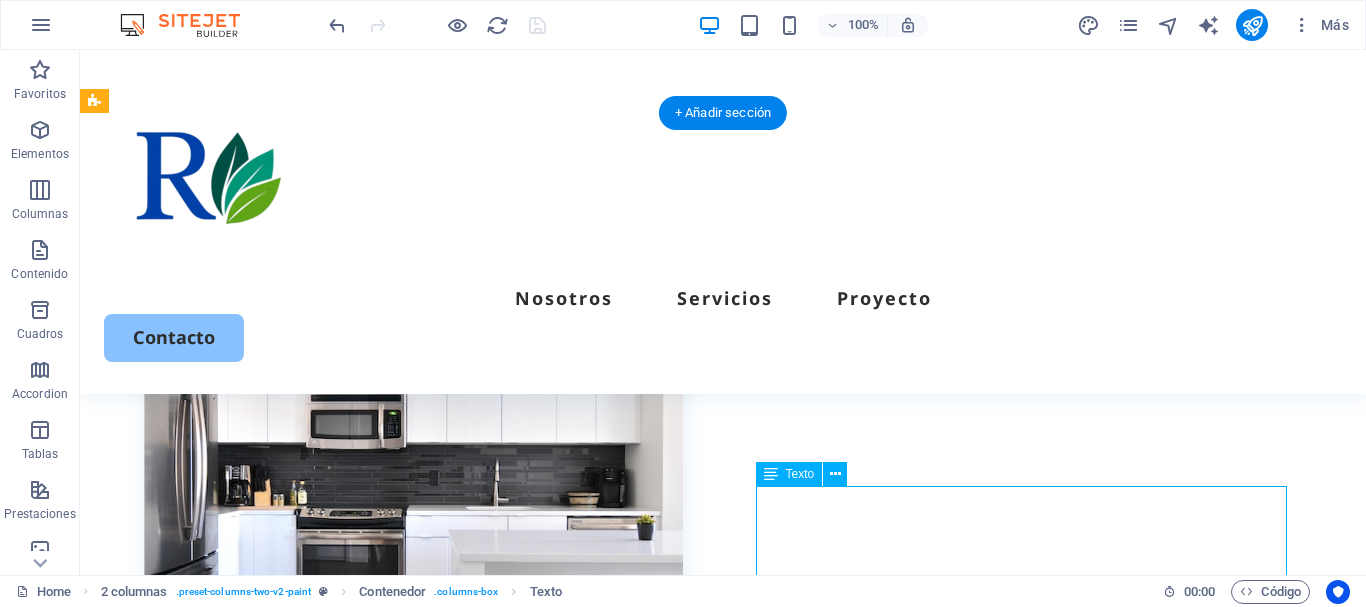 click on "Lorem ipsum dolor sit amet, consectetur adipiscing elit, sed do eiusmod tempor incididunt ut labore et dolore magna aliqua." at bounding box center [413, 1065] 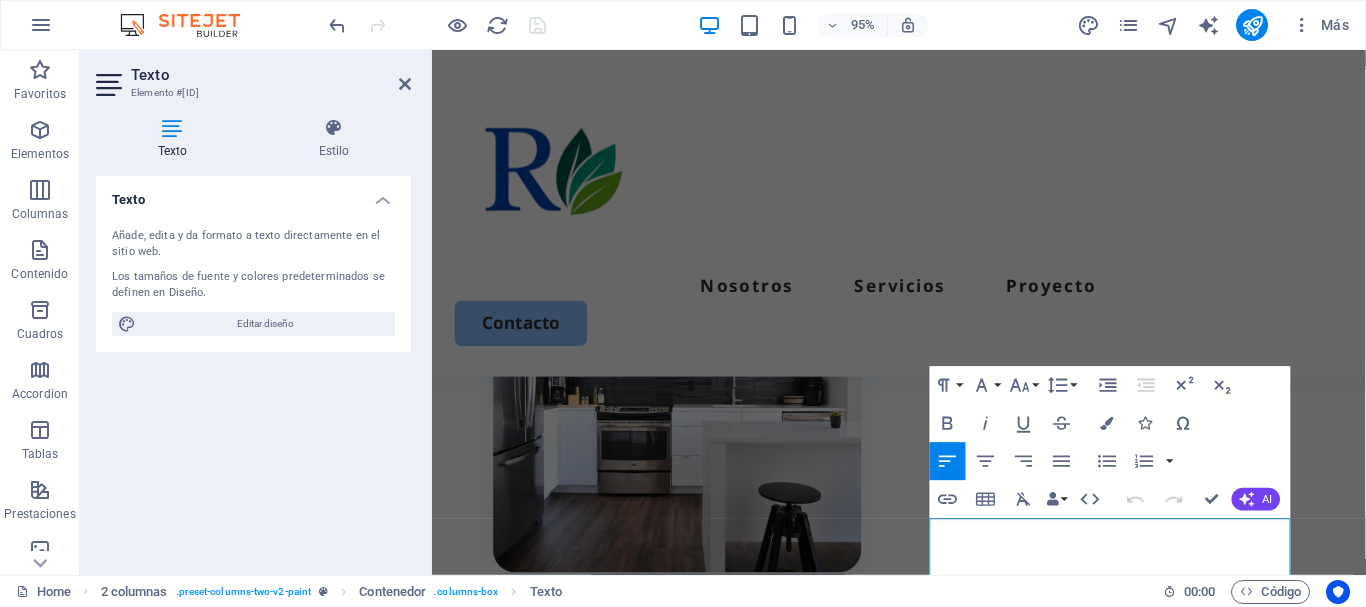 scroll, scrollTop: 819, scrollLeft: 0, axis: vertical 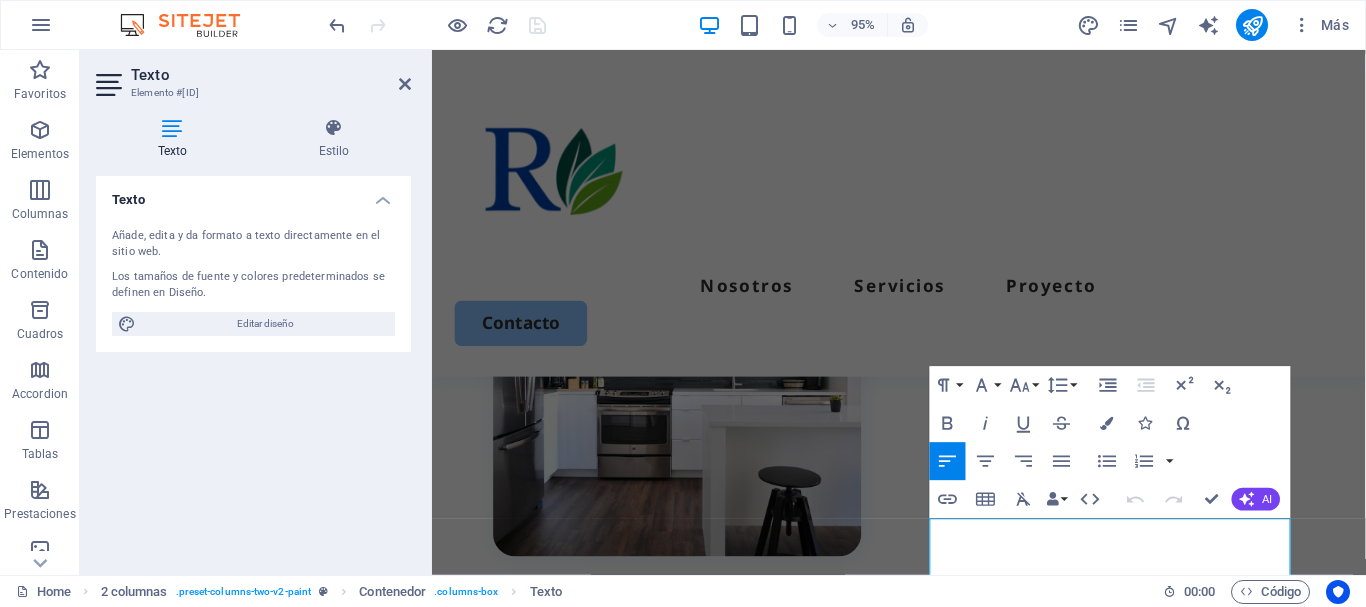 type 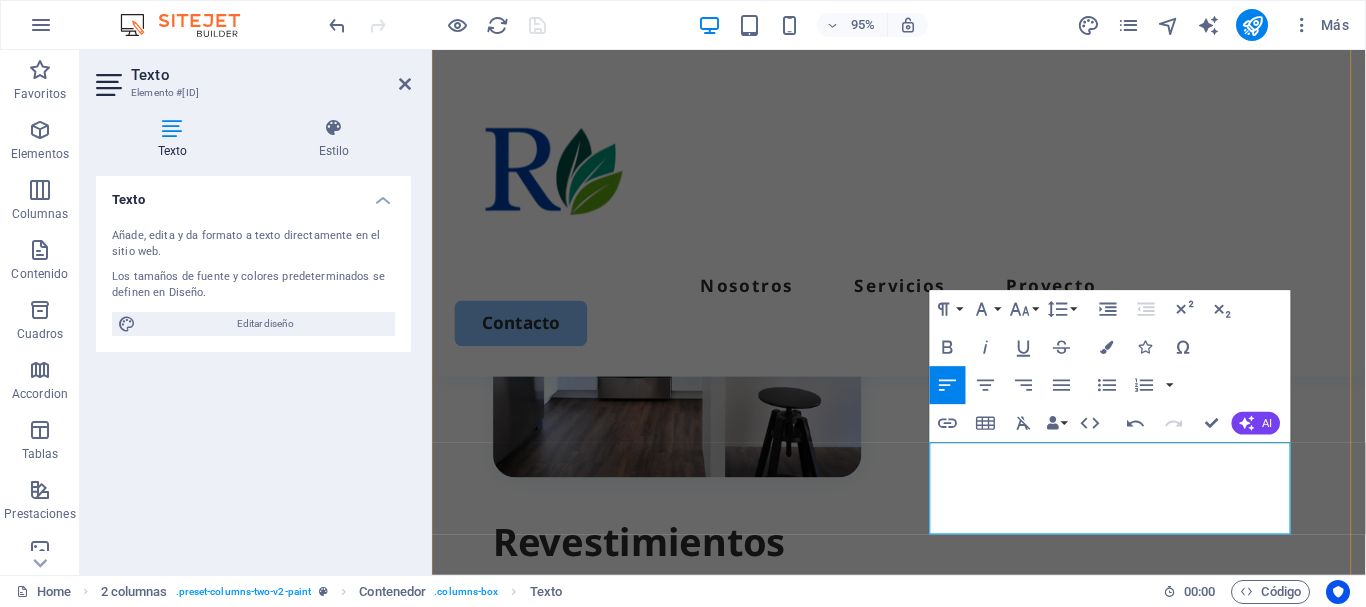 scroll, scrollTop: 909, scrollLeft: 0, axis: vertical 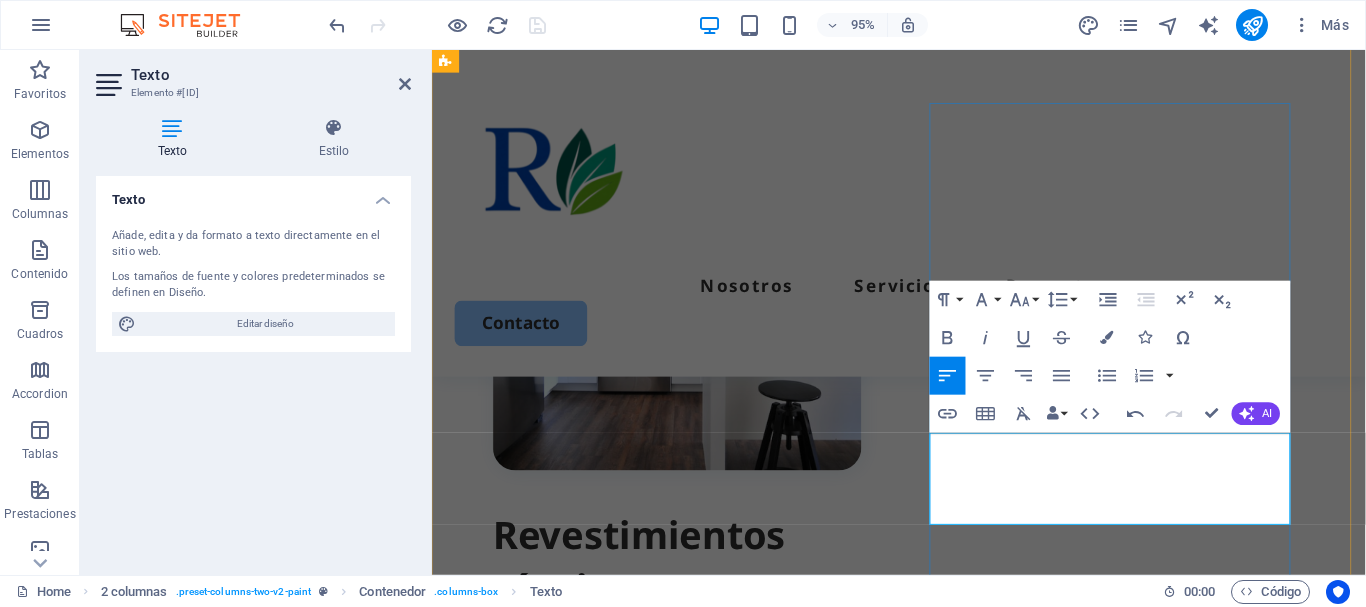 drag, startPoint x: 1016, startPoint y: 504, endPoint x: 1181, endPoint y: 533, distance: 167.5291 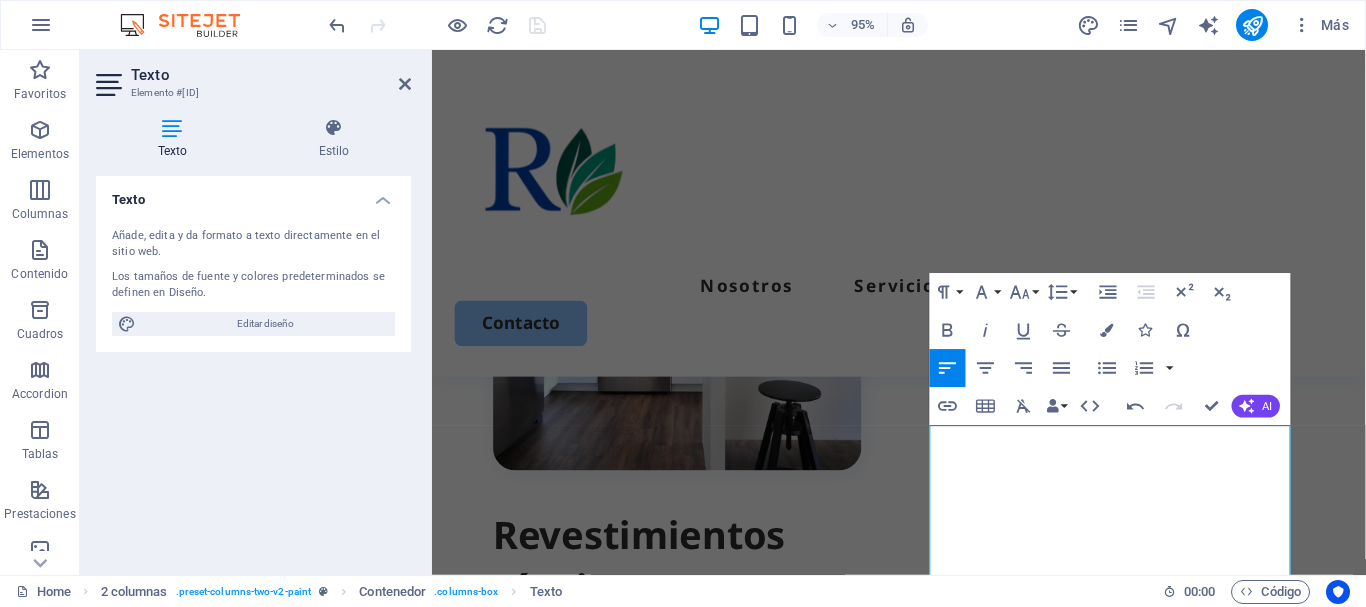 scroll, scrollTop: 917, scrollLeft: 0, axis: vertical 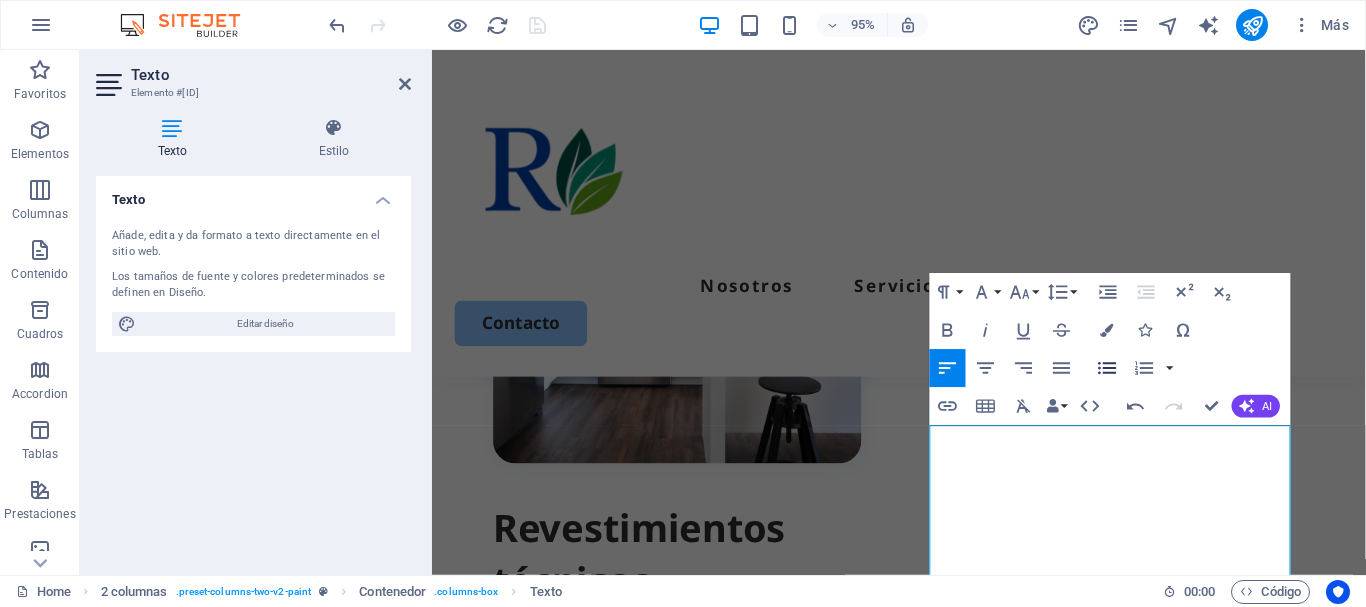 click 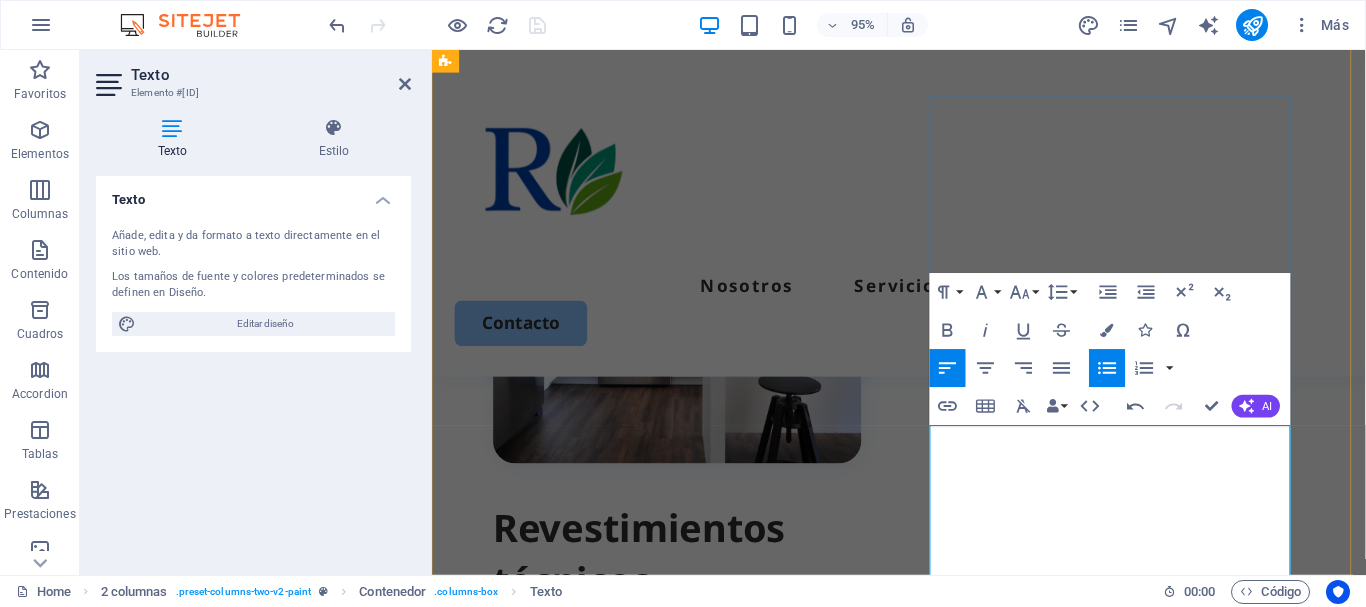 click on "Densificadores" at bounding box center [702, 920] 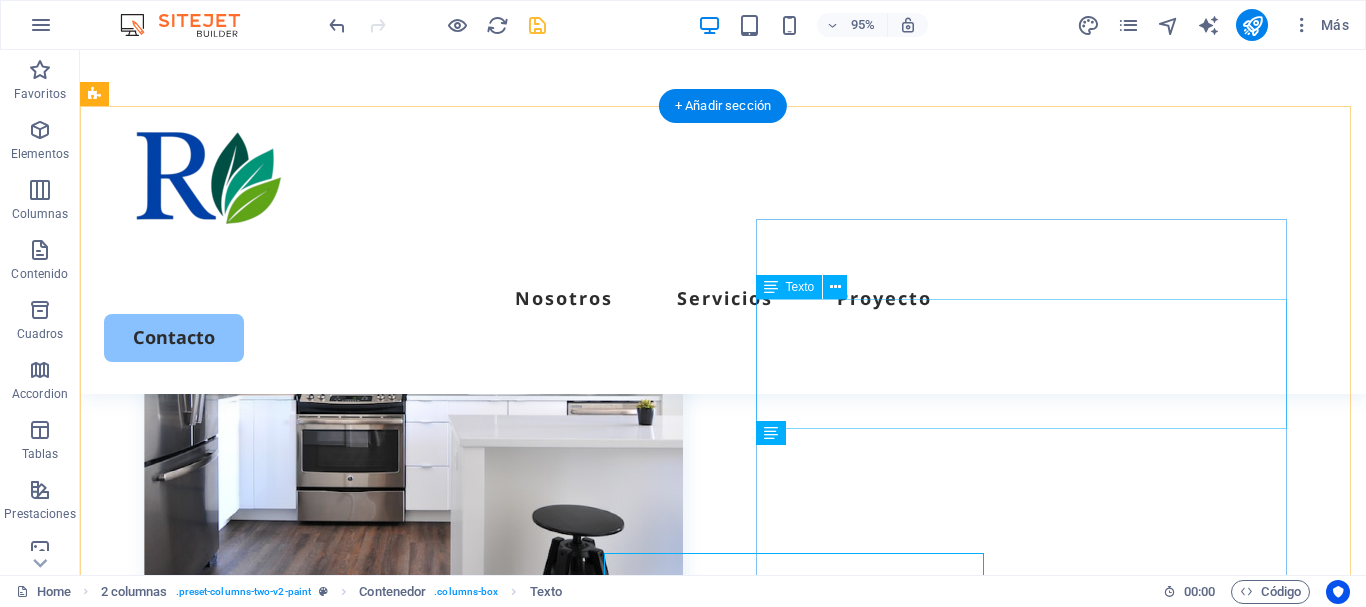 scroll, scrollTop: 809, scrollLeft: 0, axis: vertical 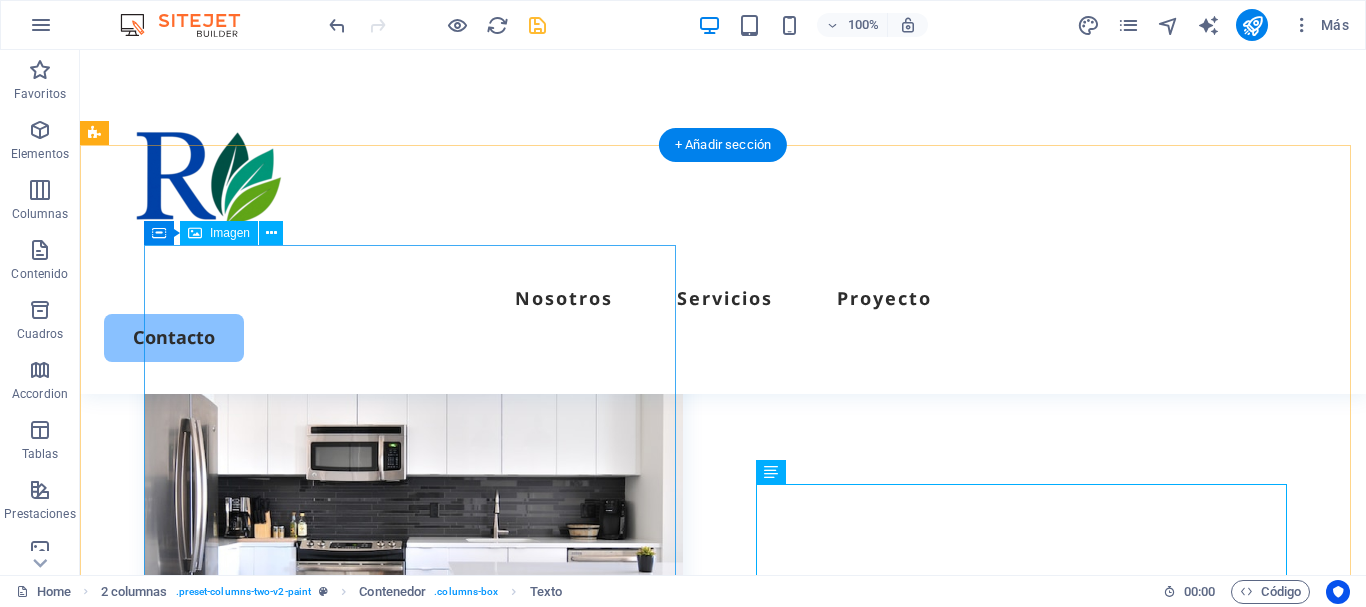 click at bounding box center (413, 514) 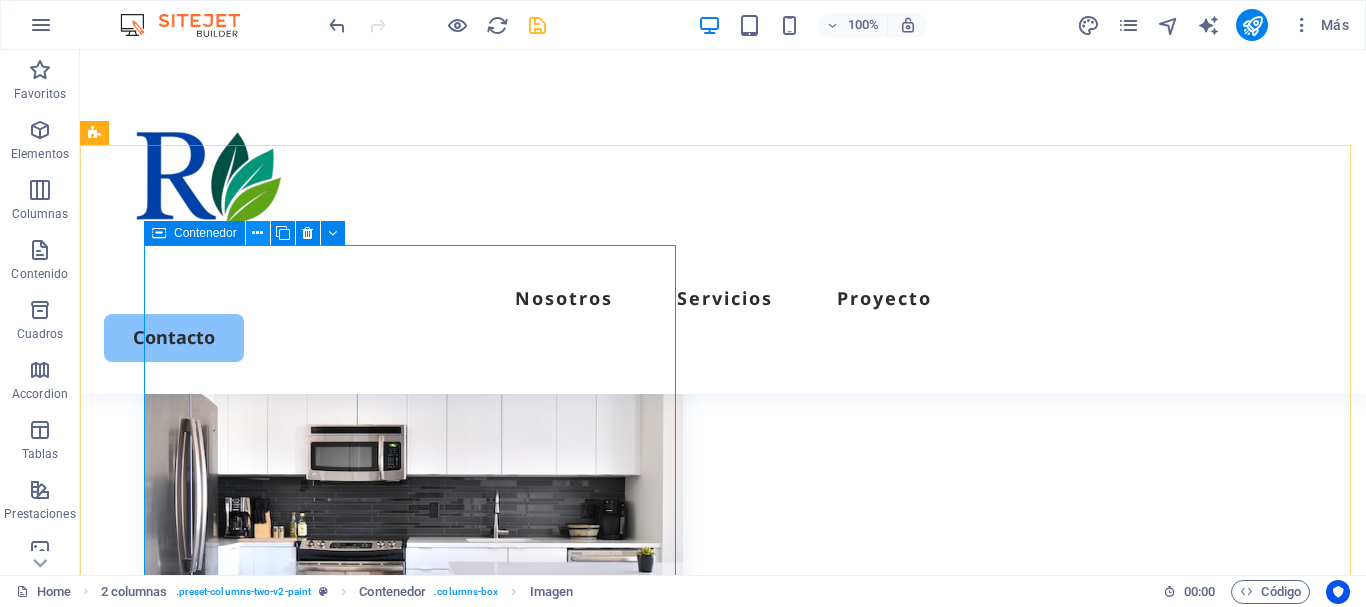 click at bounding box center [257, 233] 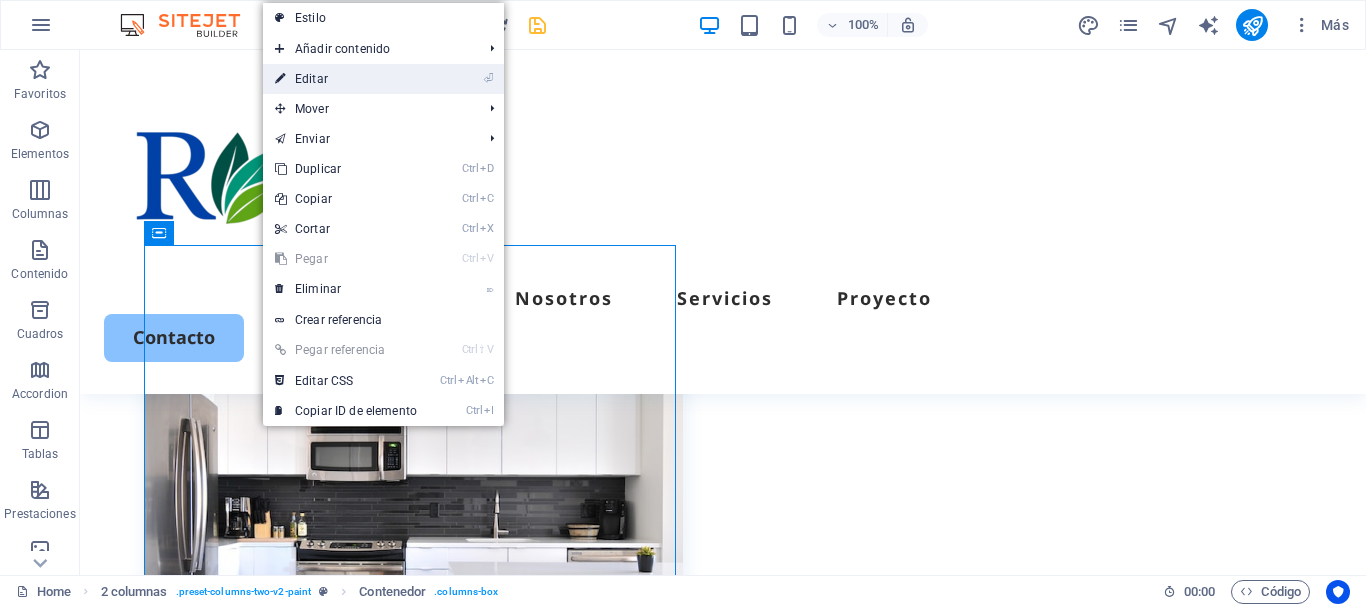 click on "⏎  Editar" at bounding box center [346, 79] 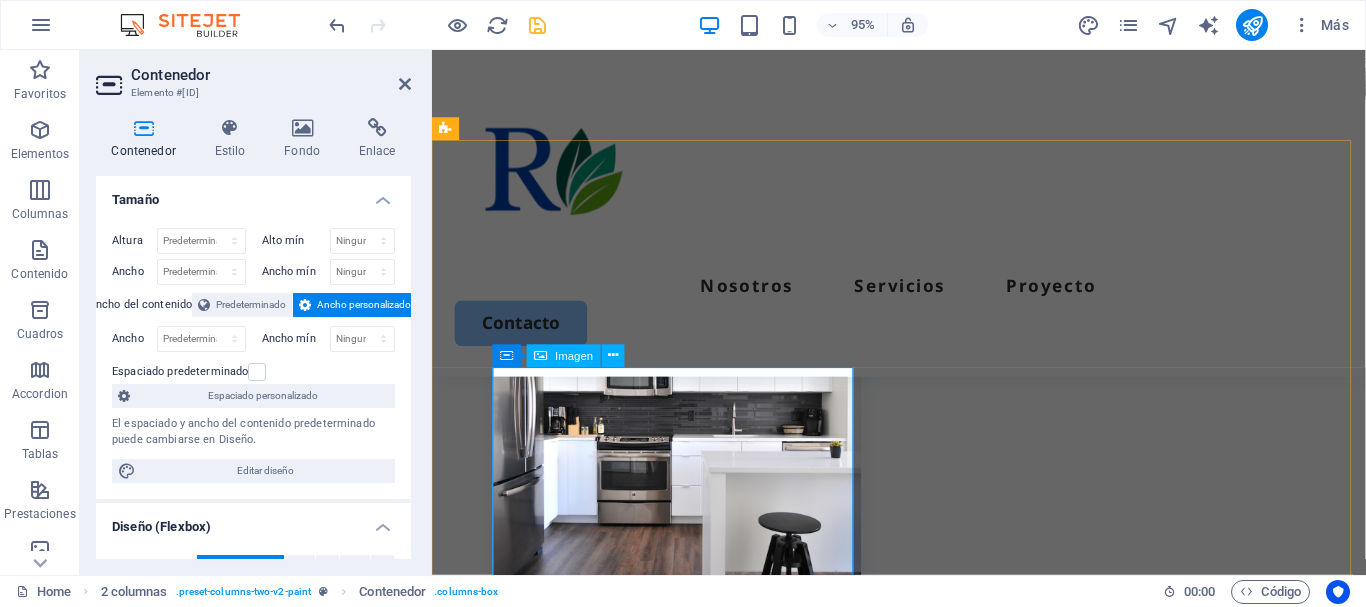 click at bounding box center [541, 356] 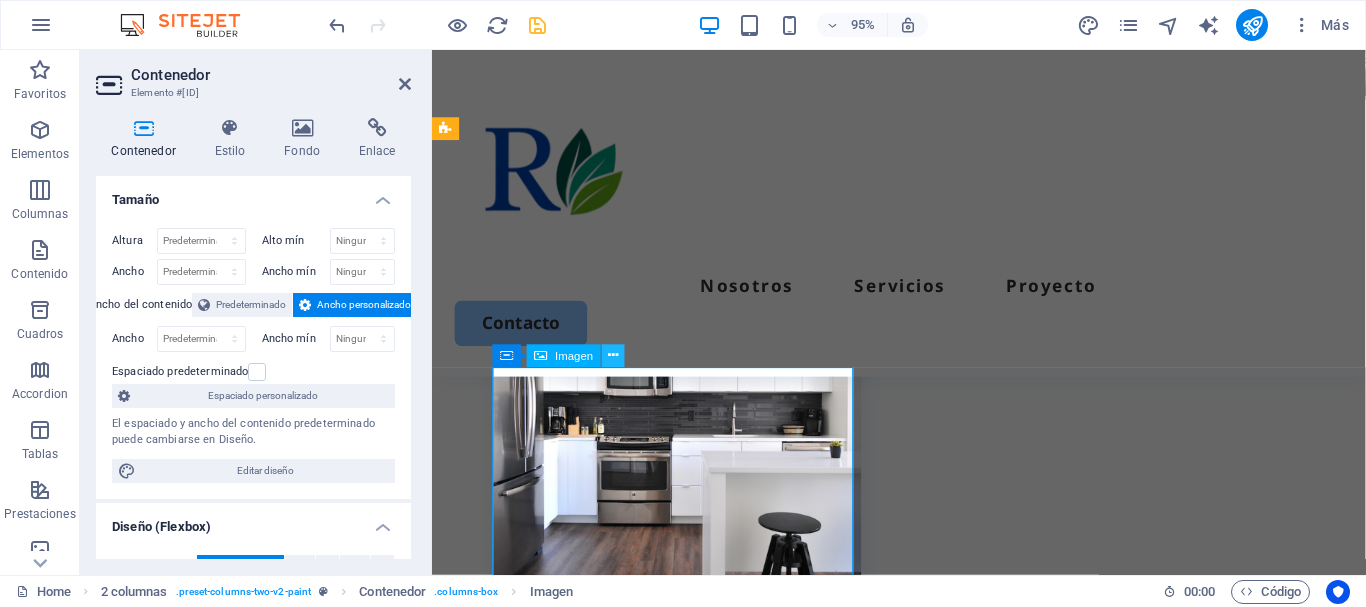 click at bounding box center [613, 356] 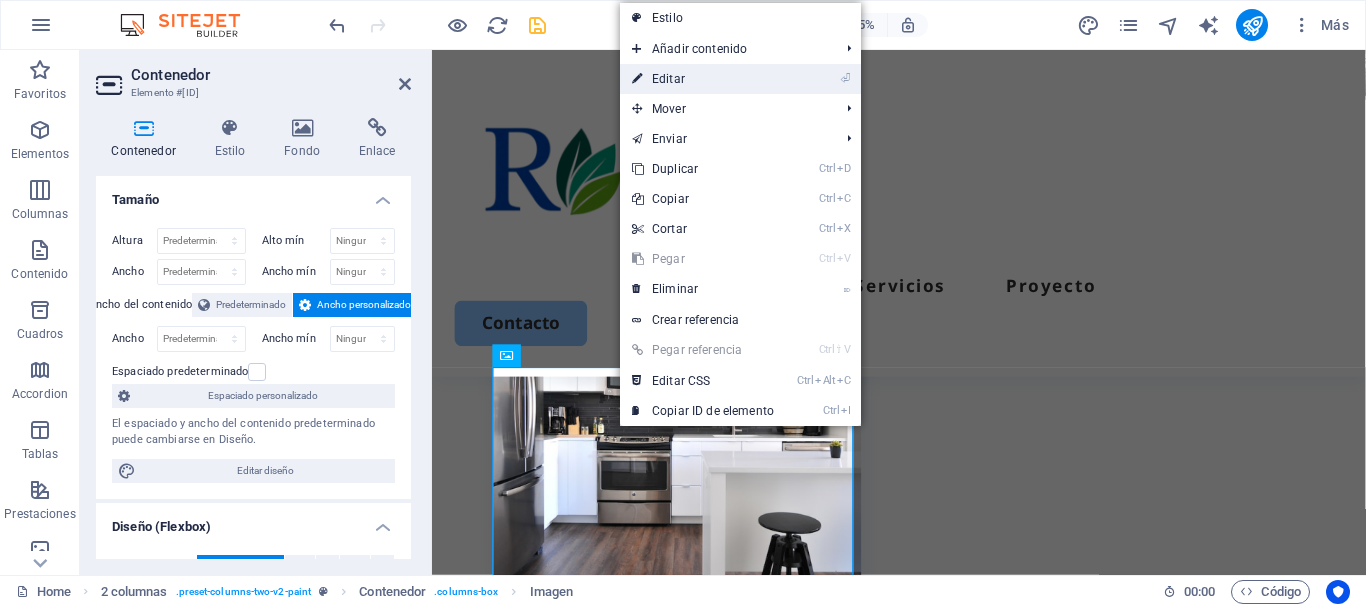 click on "⏎  Editar" at bounding box center (703, 79) 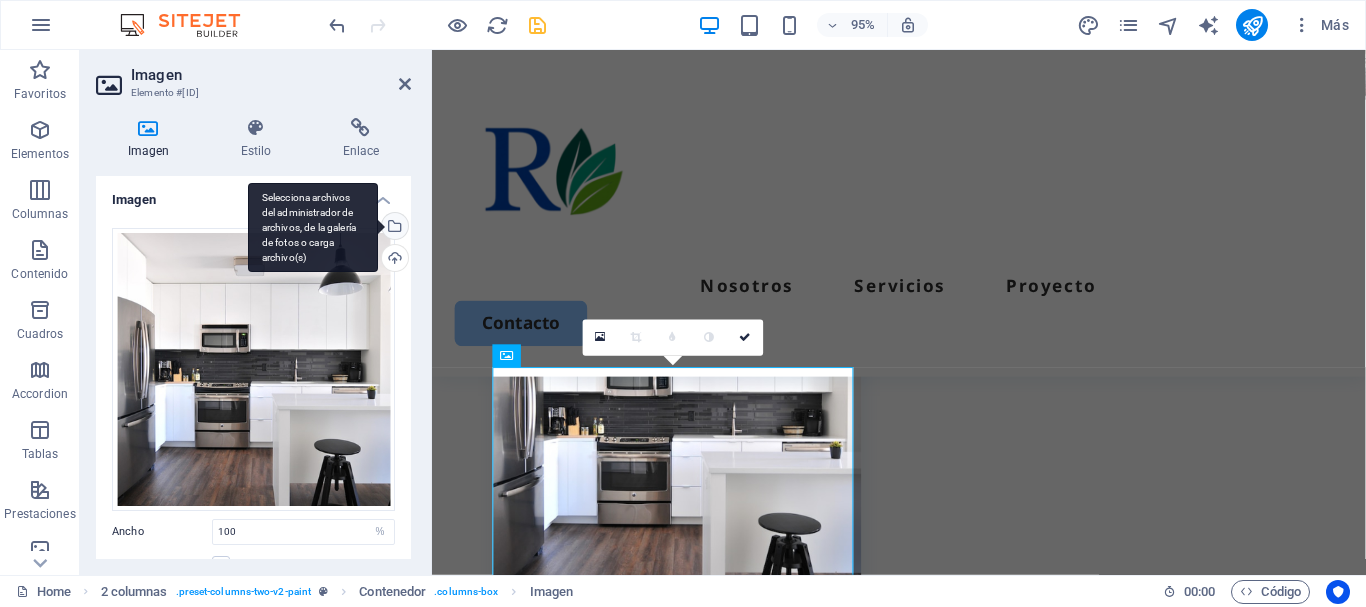 click on "Selecciona archivos del administrador de archivos, de la galería de fotos o carga archivo(s)" at bounding box center (393, 228) 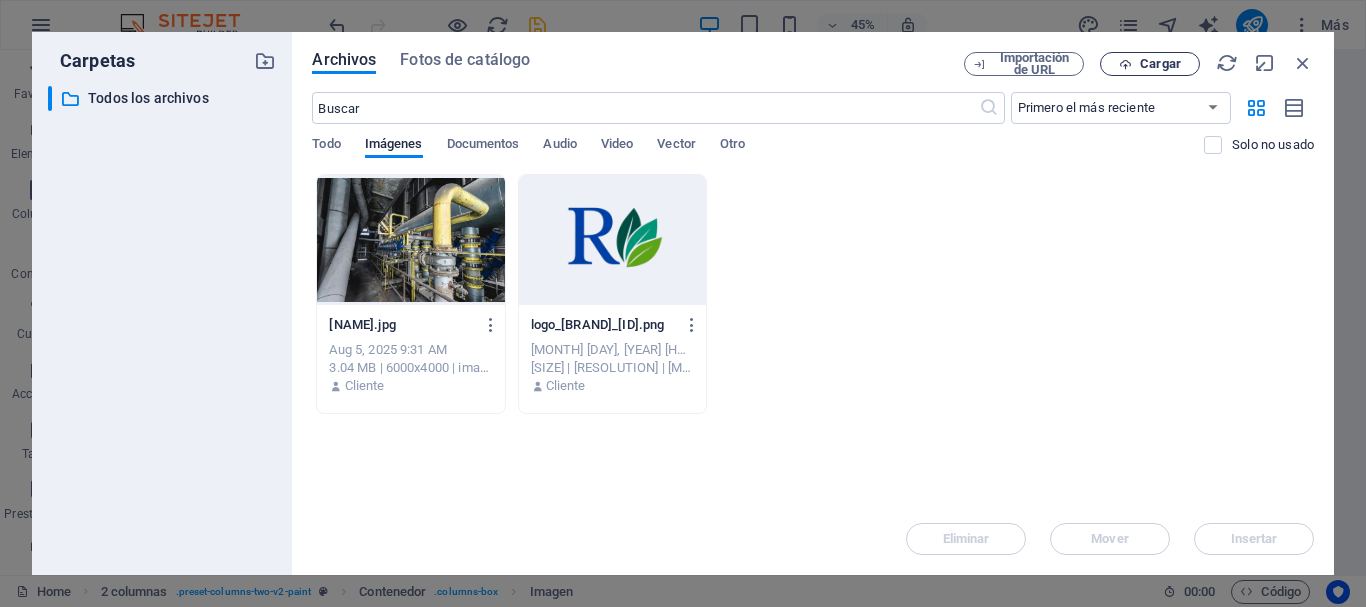 click at bounding box center (1125, 64) 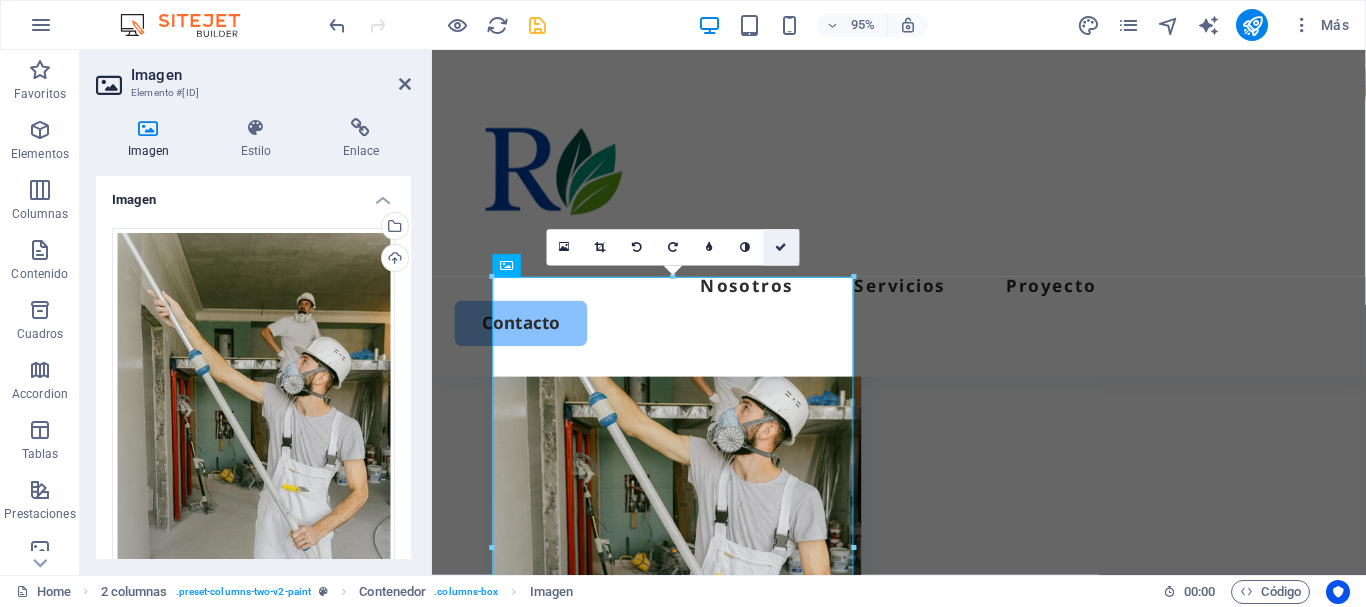 click at bounding box center (782, 247) 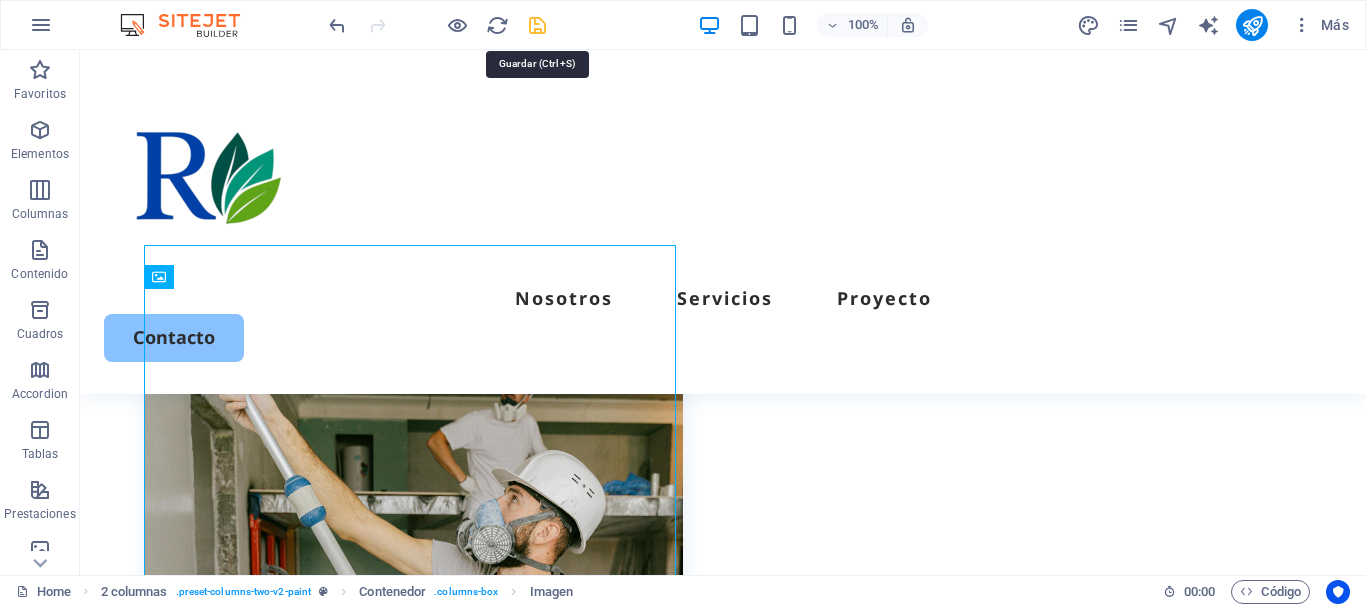 click at bounding box center [537, 25] 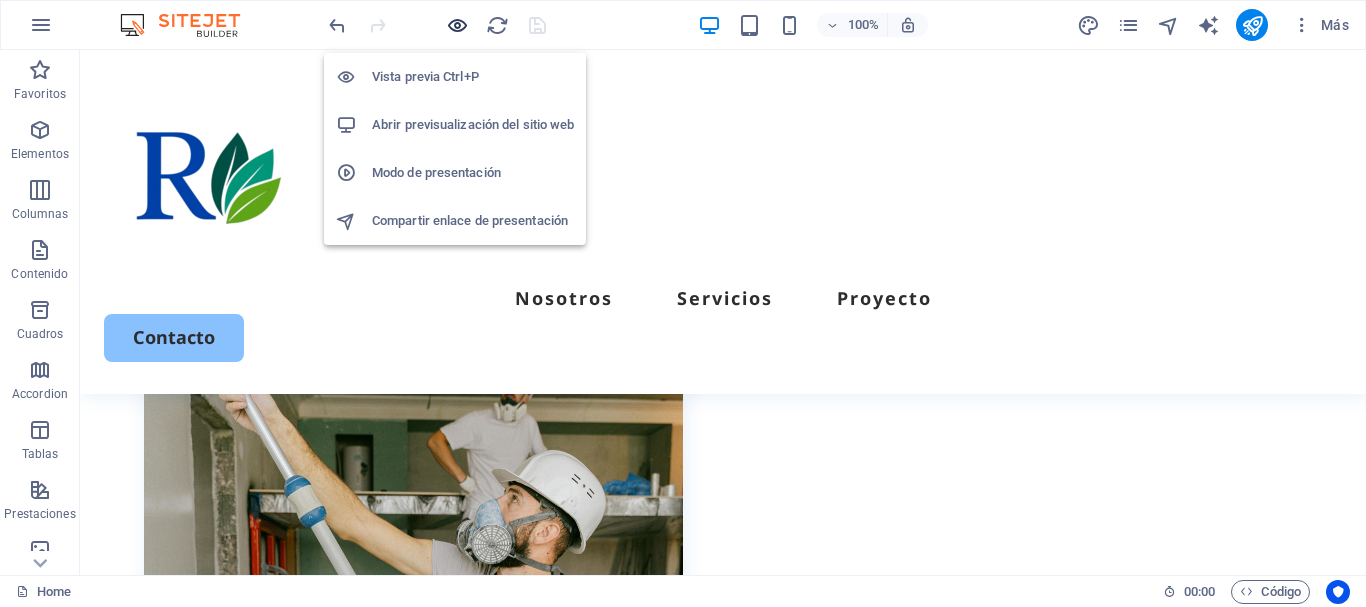 click at bounding box center [457, 25] 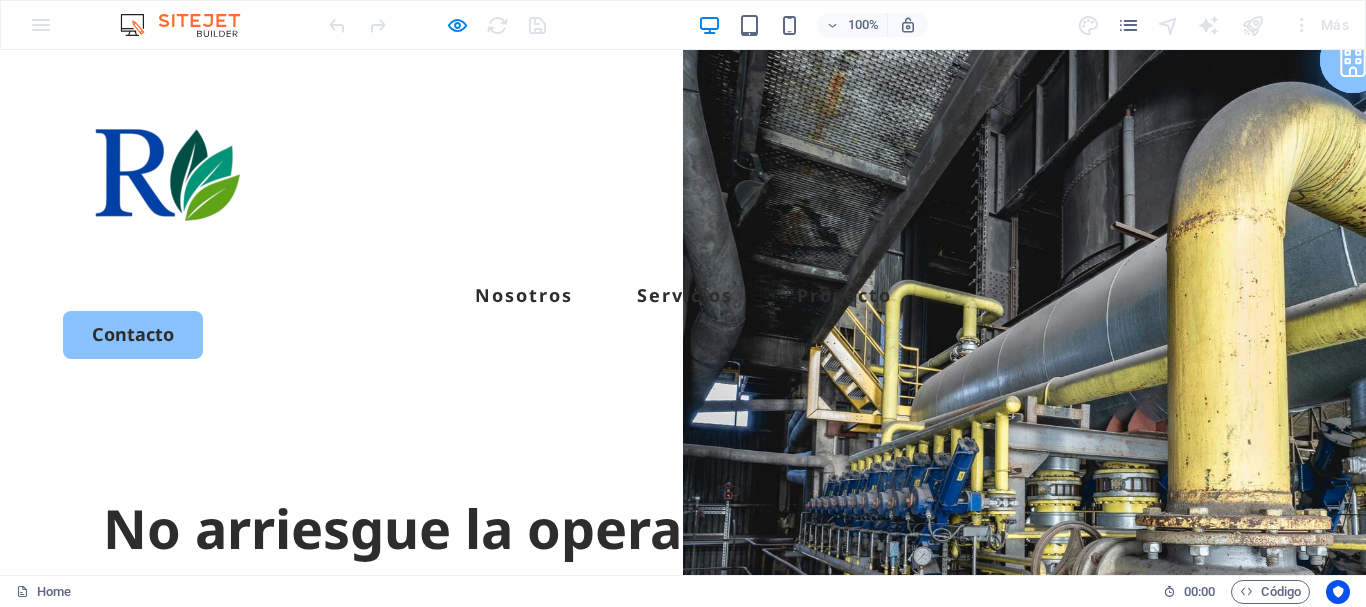 scroll, scrollTop: 0, scrollLeft: 0, axis: both 